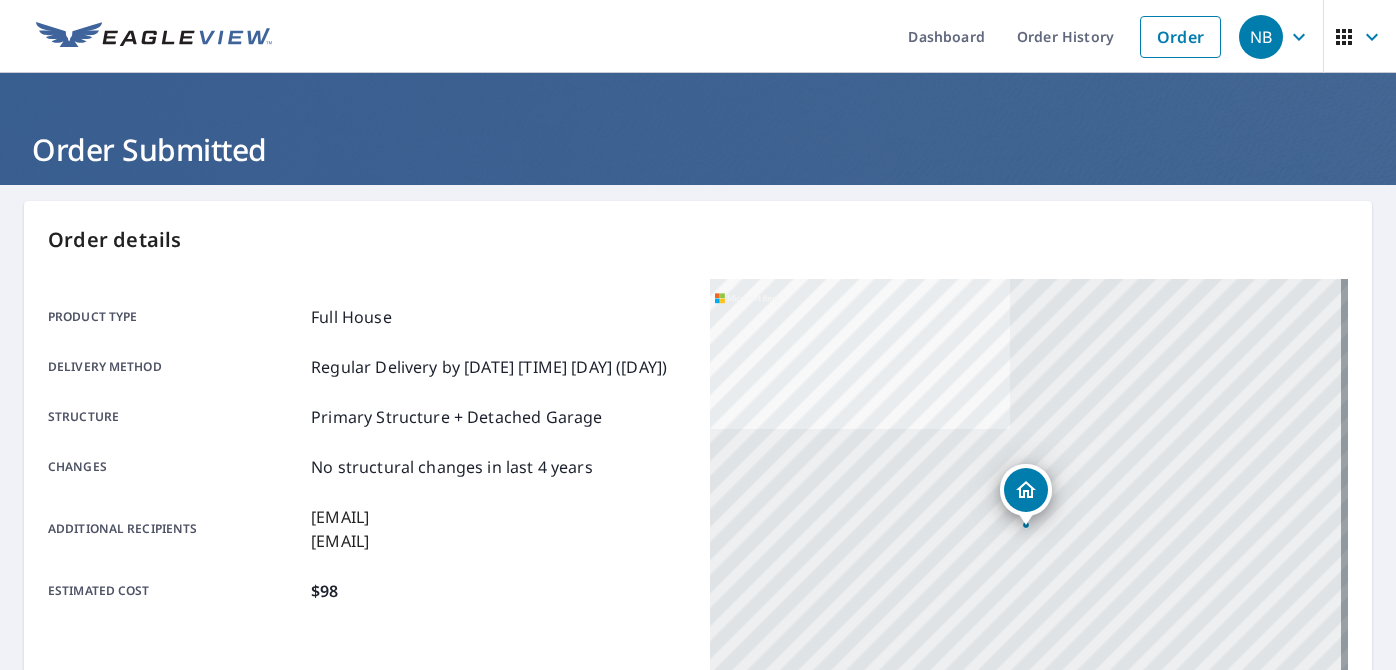 scroll, scrollTop: 0, scrollLeft: 0, axis: both 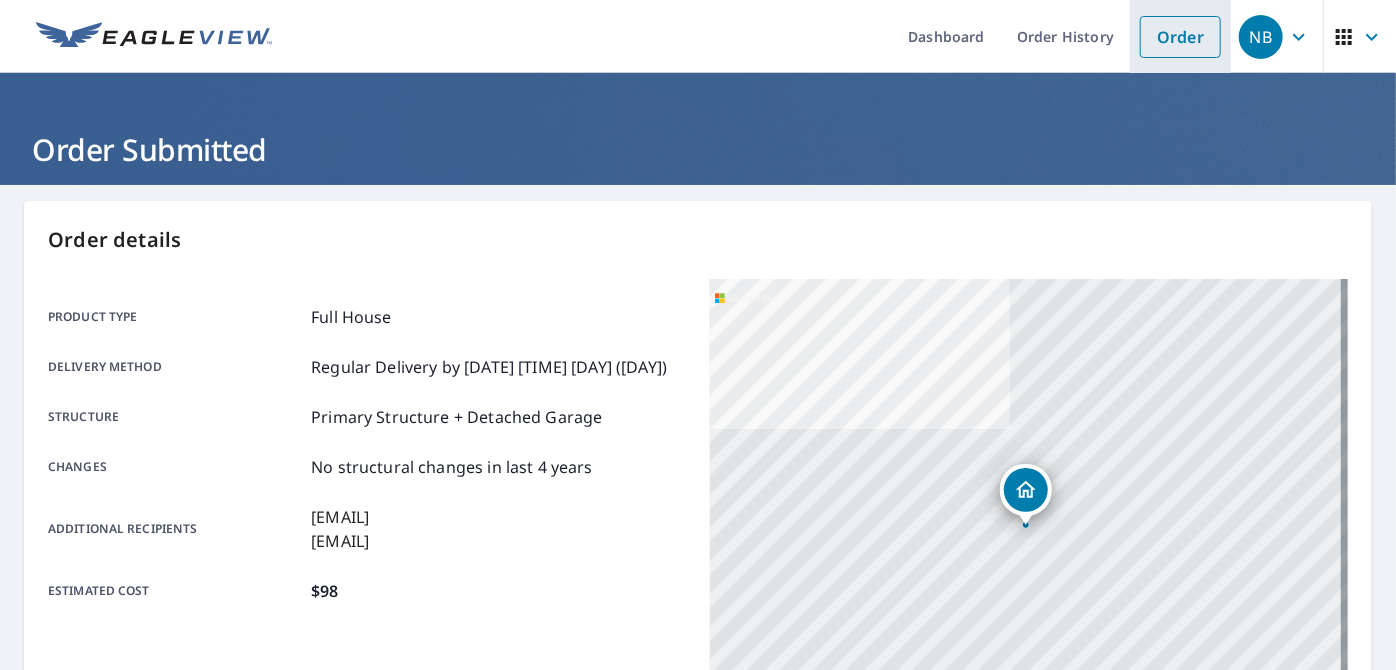 click on "Order" at bounding box center (1180, 37) 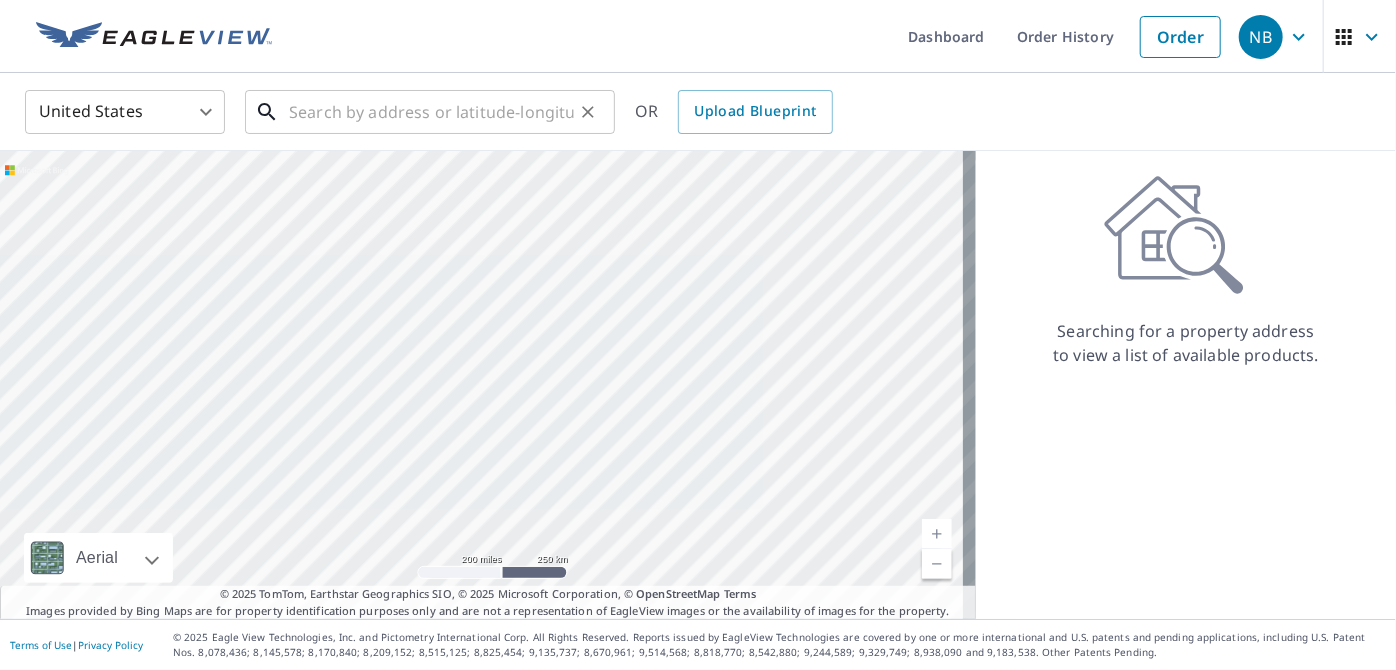 drag, startPoint x: 442, startPoint y: 109, endPoint x: 452, endPoint y: 100, distance: 13.453624 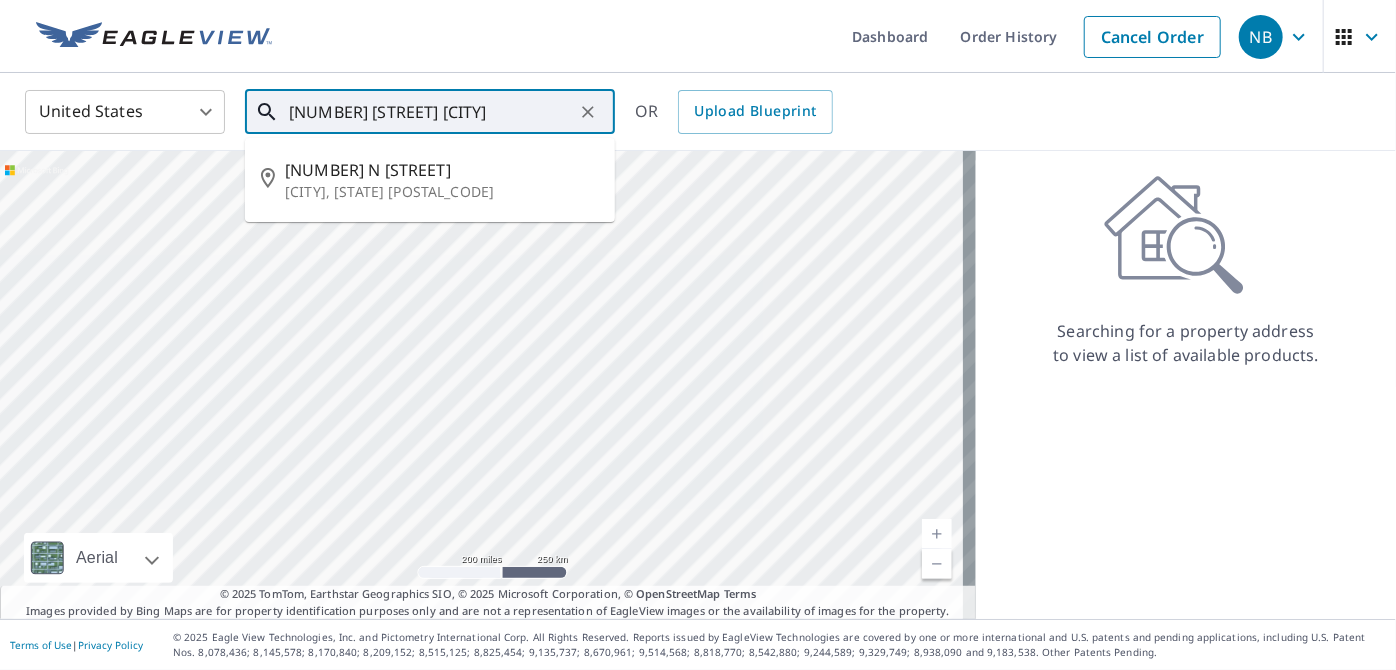 click on "[NUMBER] N [STREET]" at bounding box center [442, 170] 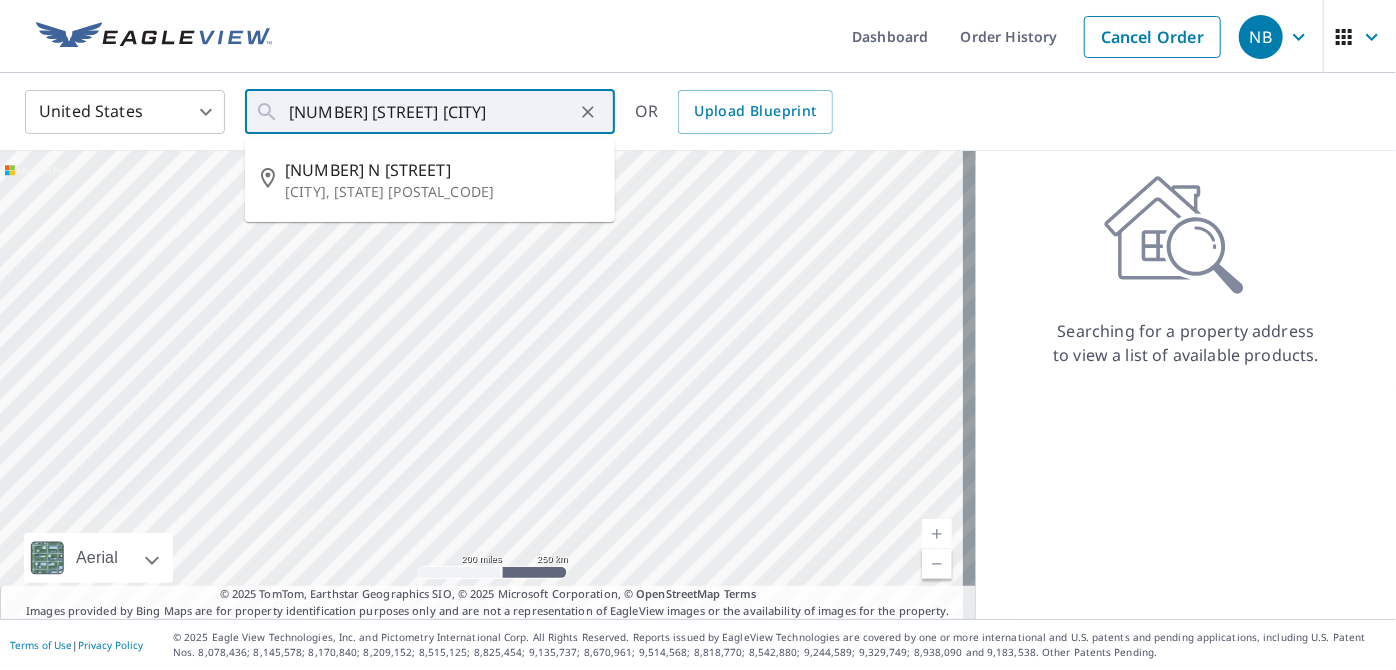type on "[NUMBER] N [STREET] [CITY], [STATE] [POSTAL_CODE]" 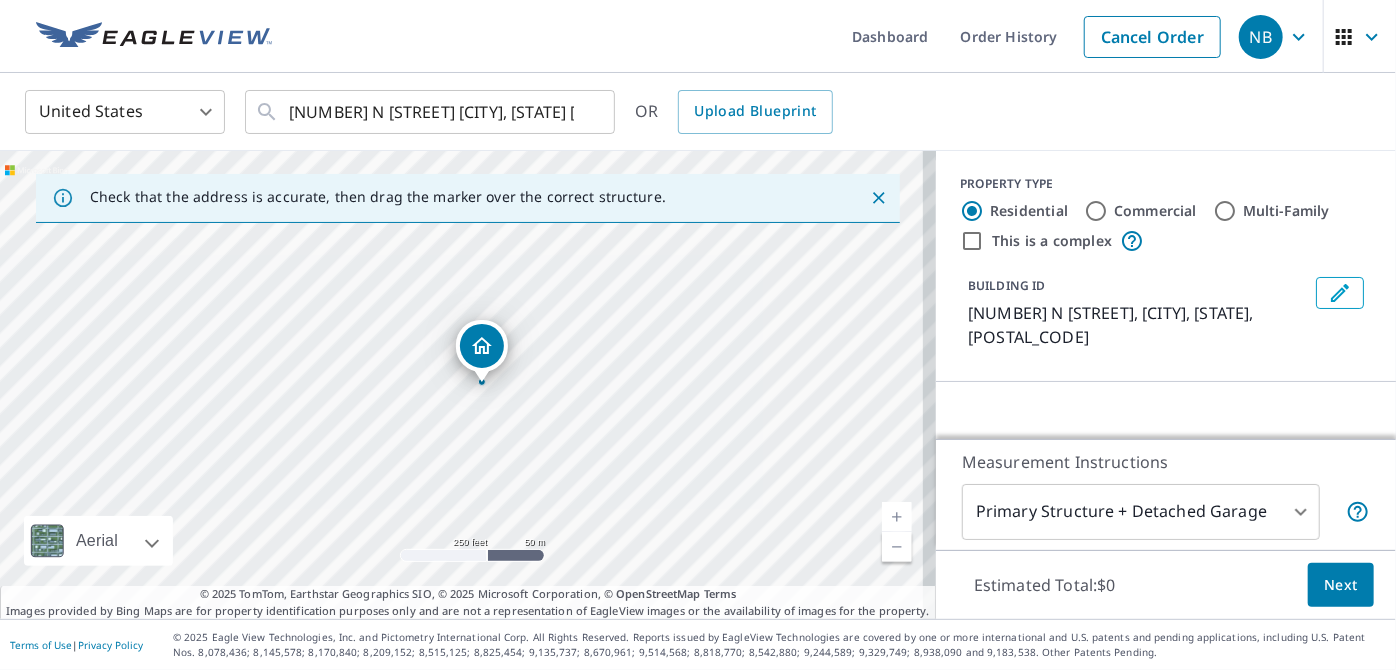 click at bounding box center (897, 517) 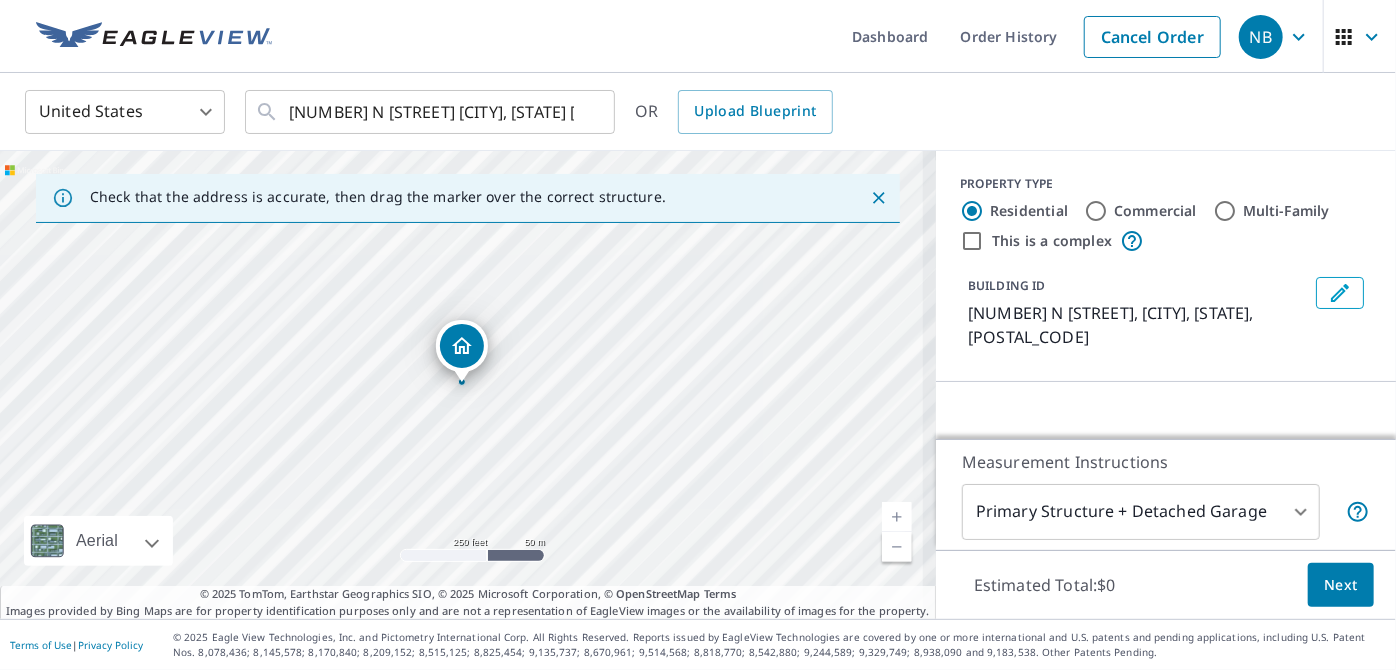 click at bounding box center [897, 517] 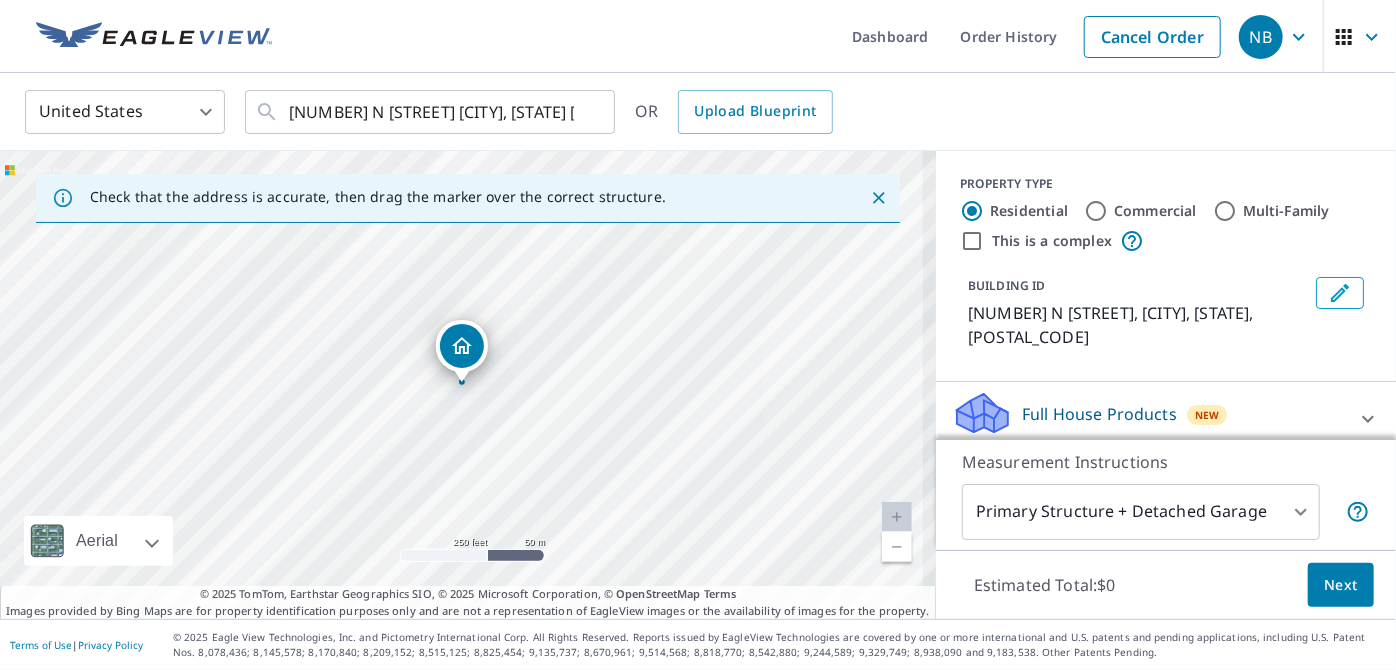 click at bounding box center (897, 517) 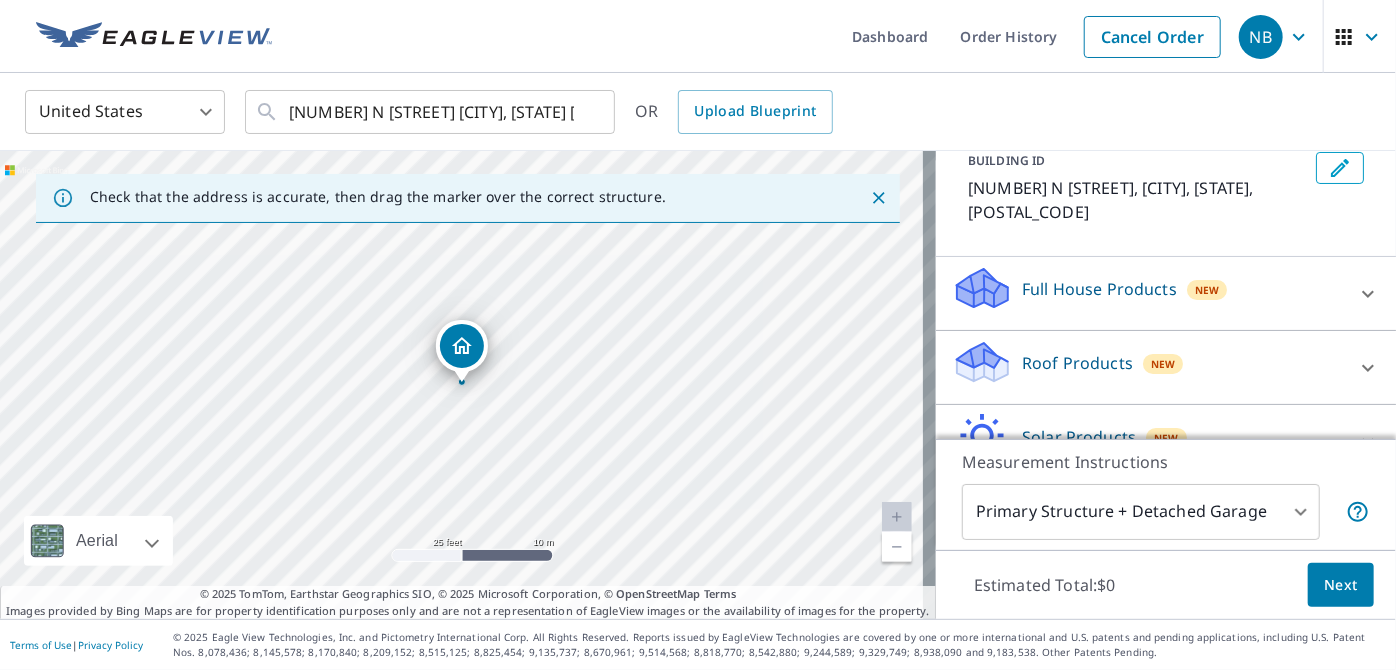 scroll, scrollTop: 212, scrollLeft: 0, axis: vertical 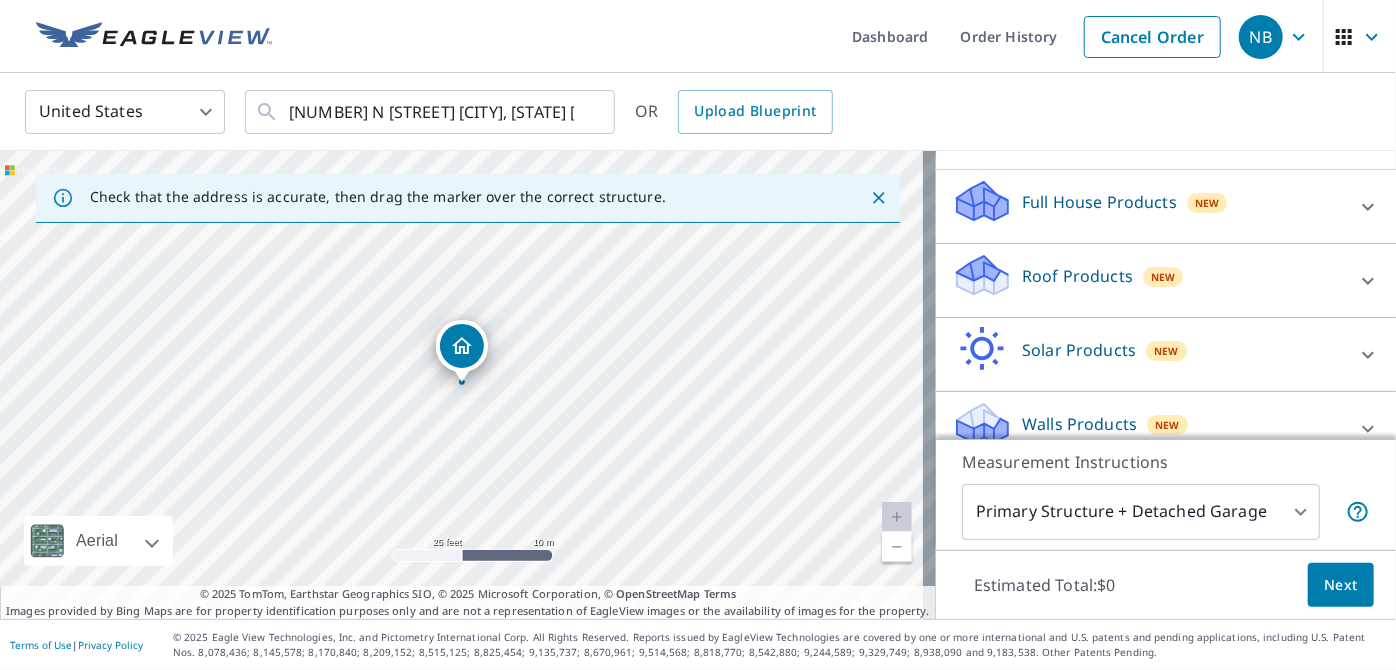 click on "Full House Products" at bounding box center [1099, 202] 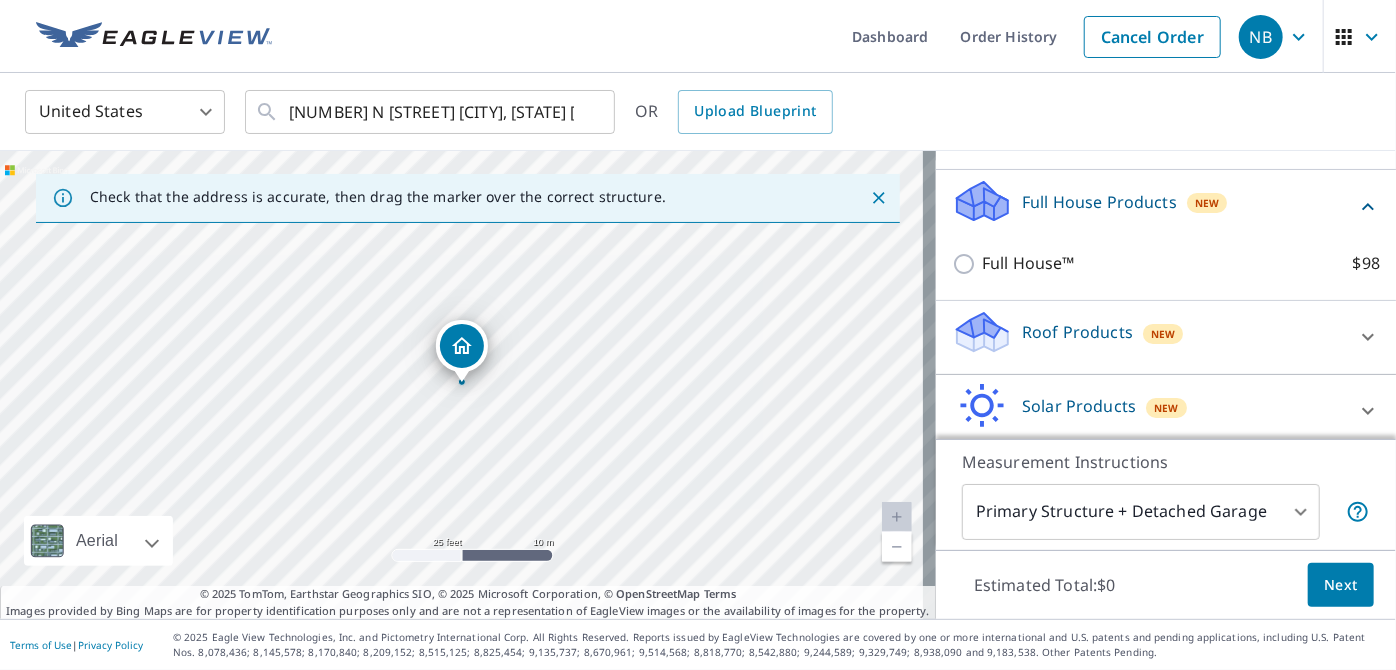click on "Roof Products" at bounding box center (1077, 332) 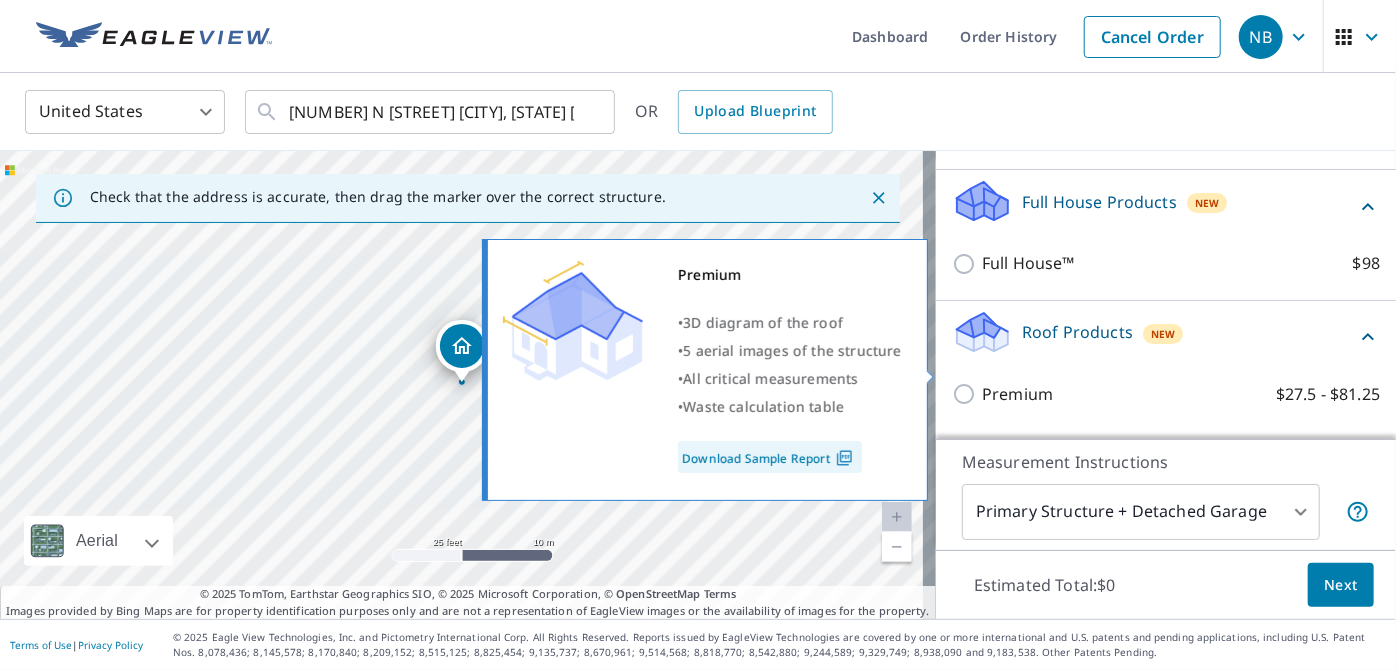 click on "Premium" at bounding box center [1017, 394] 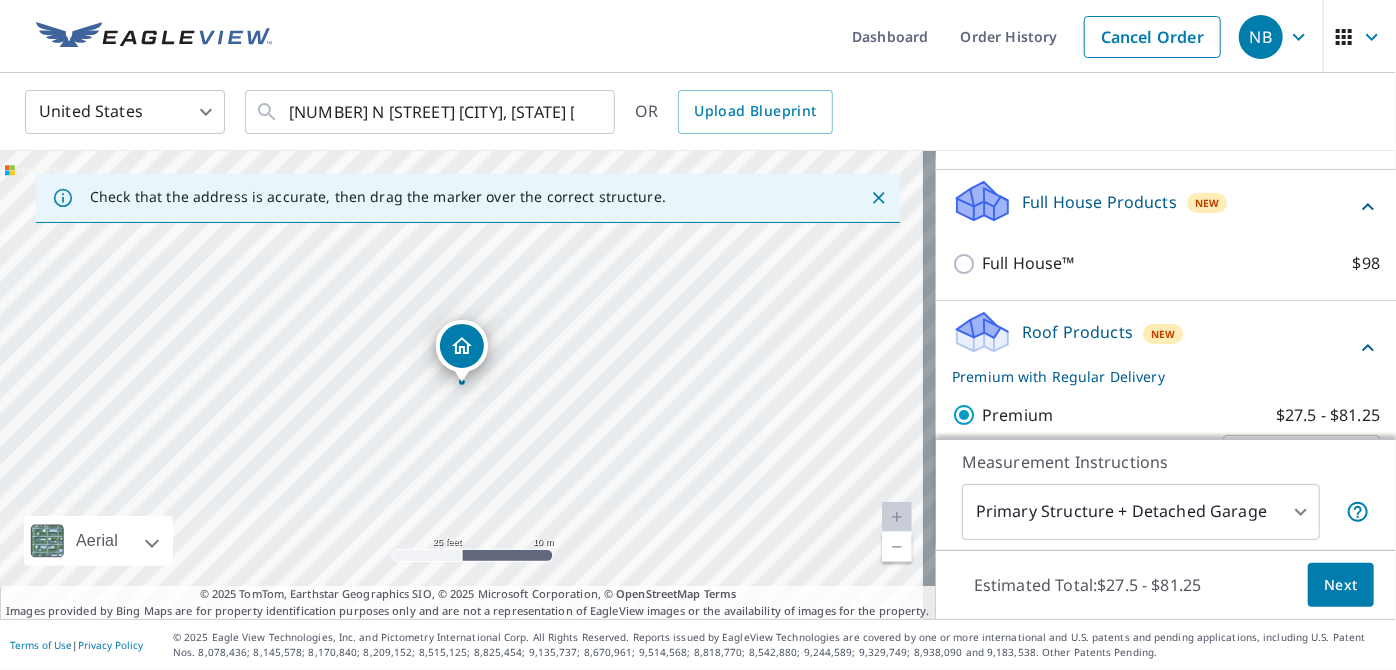 click on "NB NB
Dashboard Order History Cancel Order NB United States US ​ [NUMBER] N [STREET] [CITY], [STATE] [POSTAL_CODE] ​ OR Upload Blueprint Check that the address is accurate, then drag the marker over the correct structure. [NUMBER] N [STREET] [CITY], [STATE] [POSTAL_CODE] Aerial Road A standard road map Aerial A detailed look from above Labels Labels 25 feet 10 m © 2025 TomTom, © Vexcel Imaging, © 2025 Microsoft Corporation,  © OpenStreetMap Terms © 2025 TomTom, Earthstar Geographics SIO, © 2025 Microsoft Corporation, ©   OpenStreetMap   Terms Images provided by Bing Maps are for property identification purposes only and are not a representation of EagleView images or the availability of images for the property. PROPERTY TYPE Residential Commercial Multi-Family This is a complex BUILDING ID [NUMBER] N [STREET], [CITY], [STATE], [POSTAL_CODE] Full House Products New Full House™ $[PRICE] Roof Products New Premium with Regular Delivery Premium $[PRICE] - $[PRICE] Delivery Regular $[PRICE] ​ QuickSquares™ $[PRICE] Gutter $[PRICE] Bid Perfect™ $[PRICE] 1" at bounding box center [698, 335] 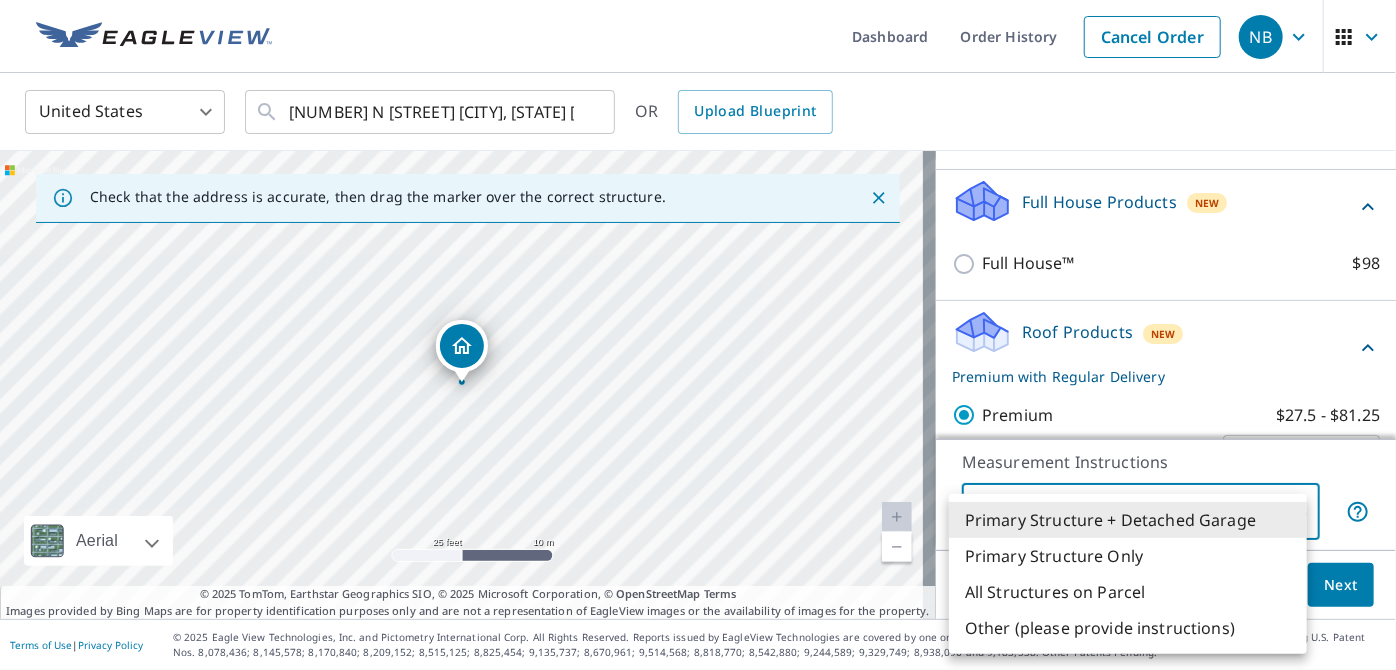 click on "Primary Structure Only" at bounding box center (1128, 556) 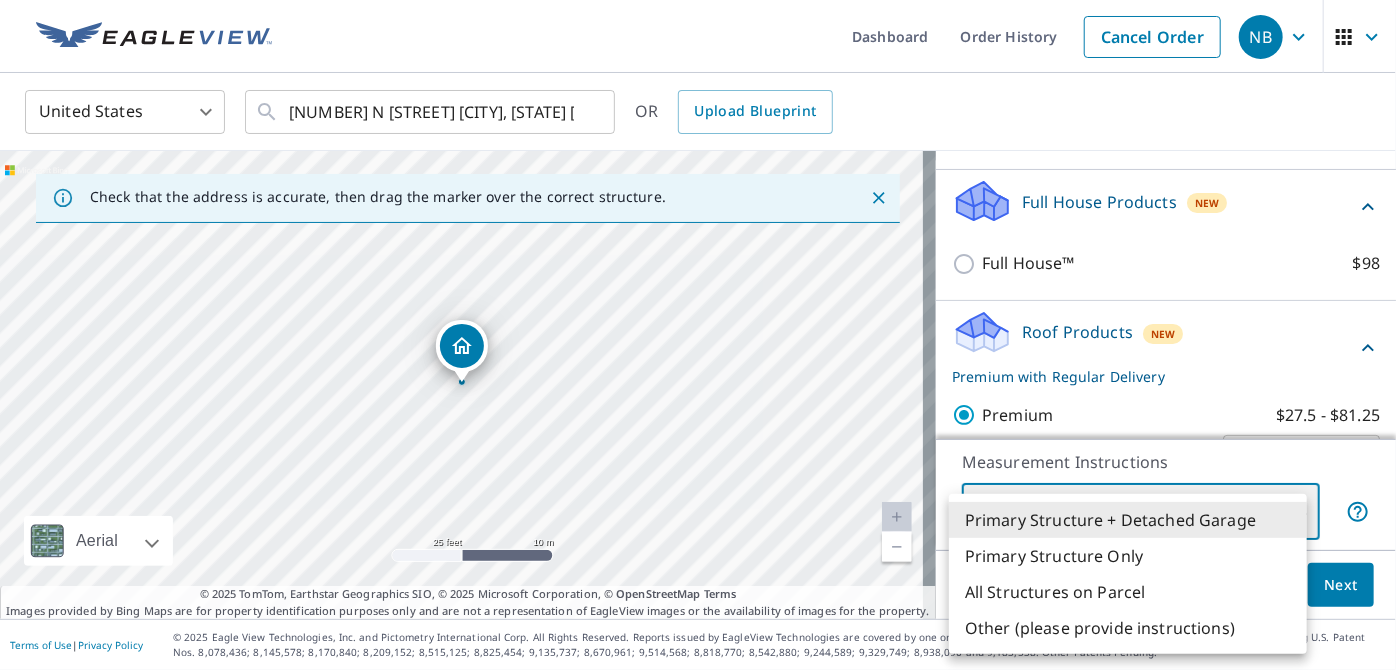 type on "2" 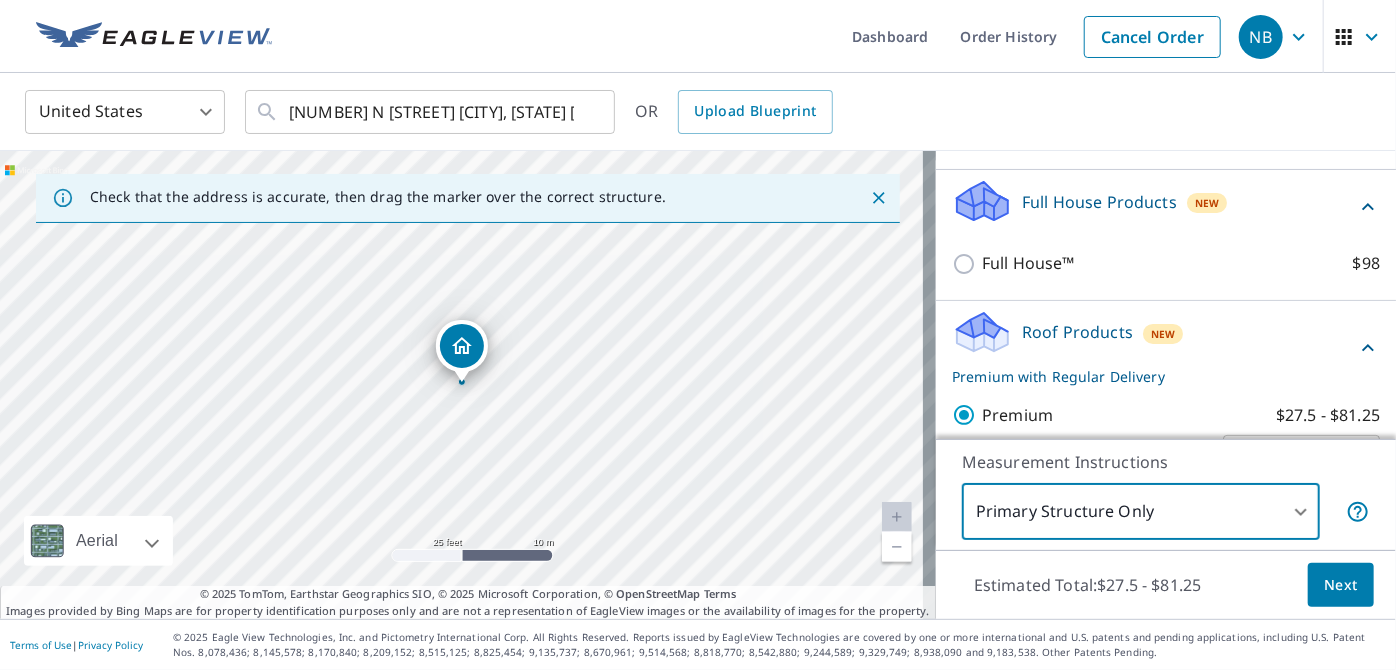 click on "Next" at bounding box center (1341, 585) 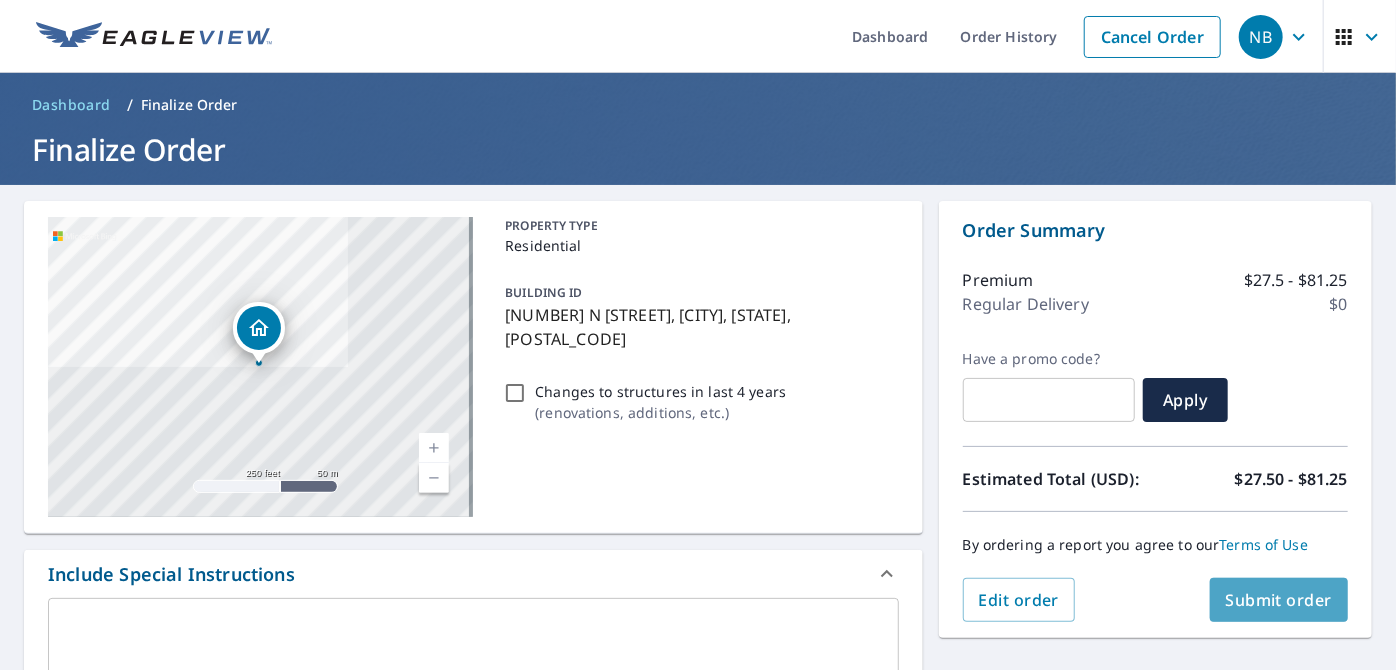 click on "Submit order" at bounding box center (1279, 600) 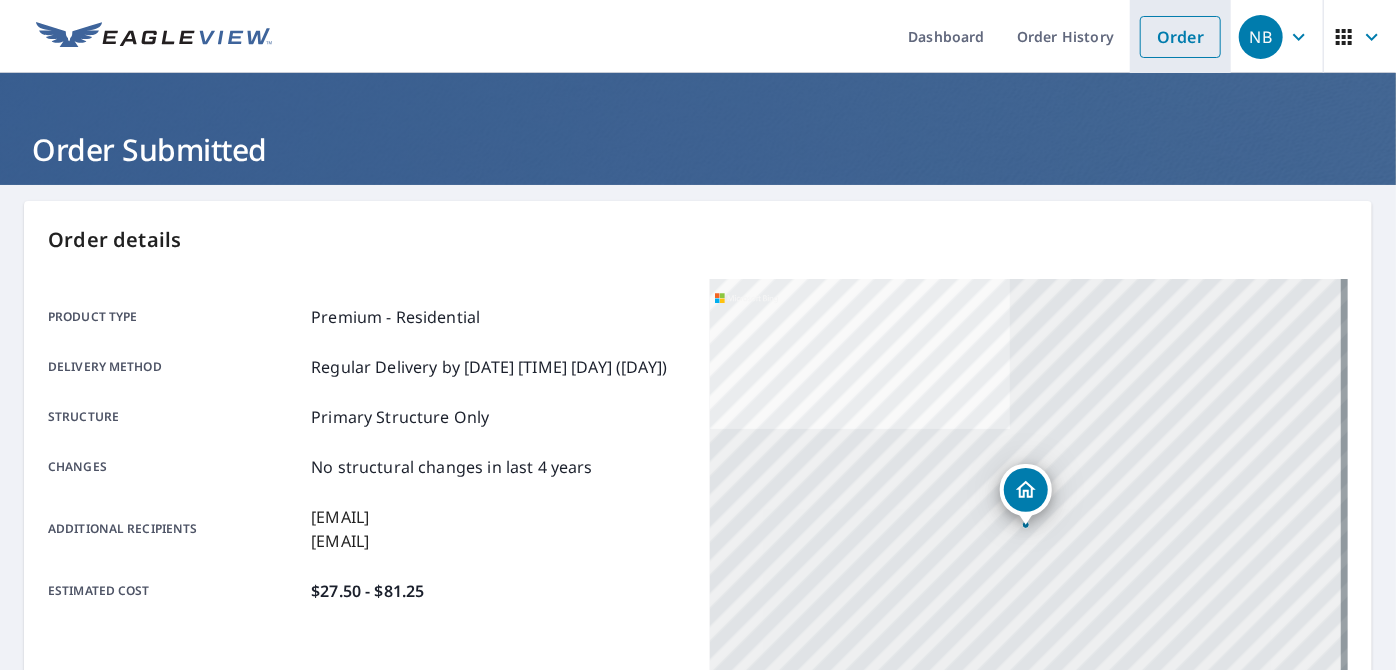 click on "Order" at bounding box center [1180, 37] 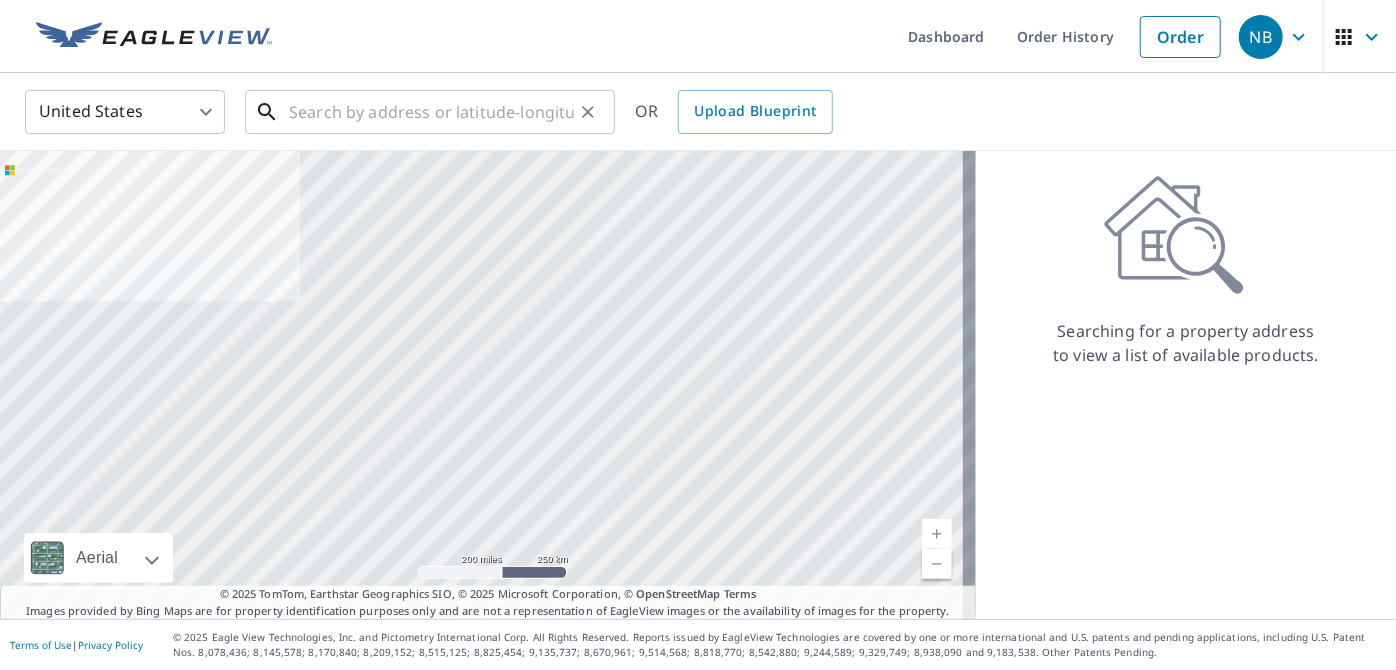 click at bounding box center [431, 112] 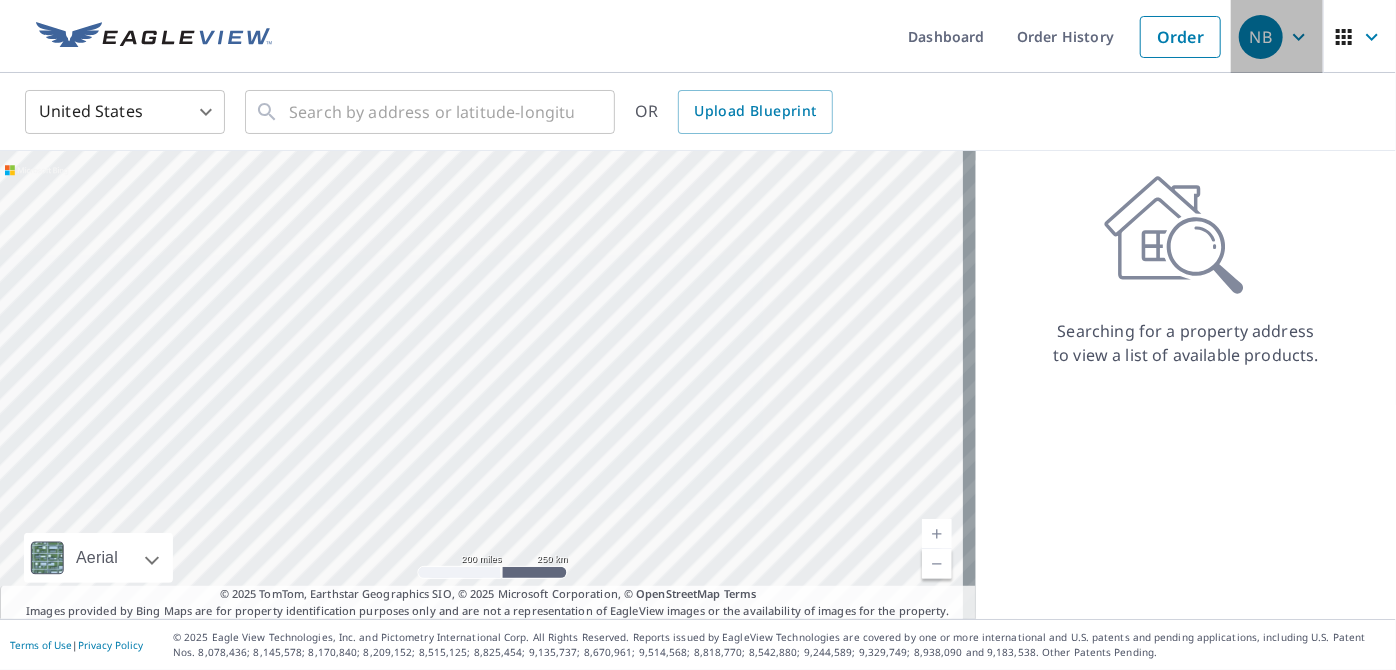 click 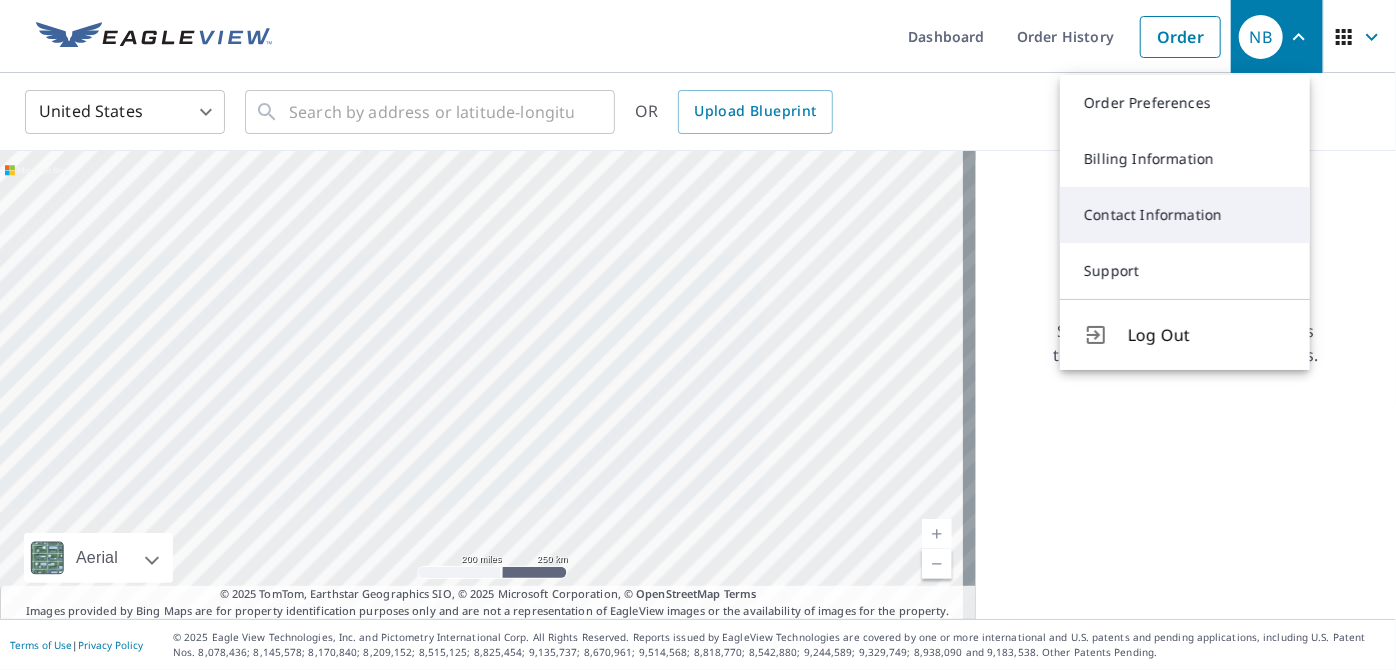 click on "Contact Information" at bounding box center (1185, 215) 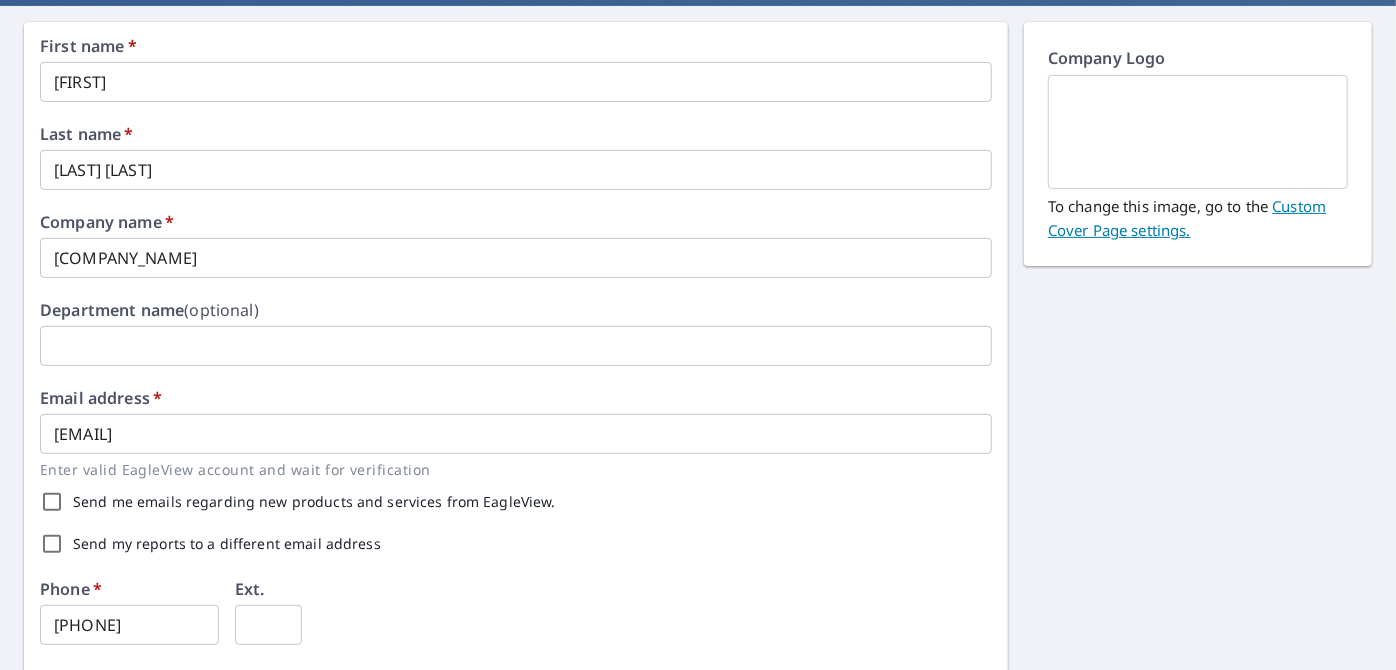 scroll, scrollTop: 0, scrollLeft: 0, axis: both 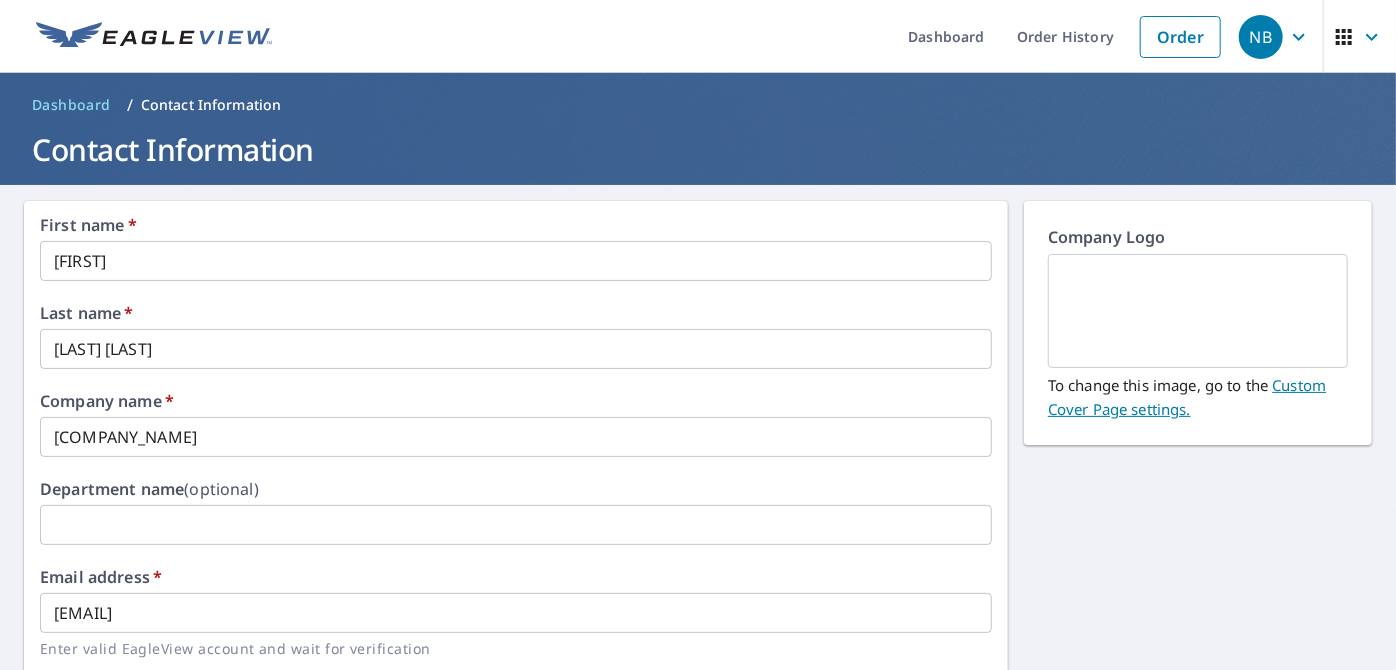 click 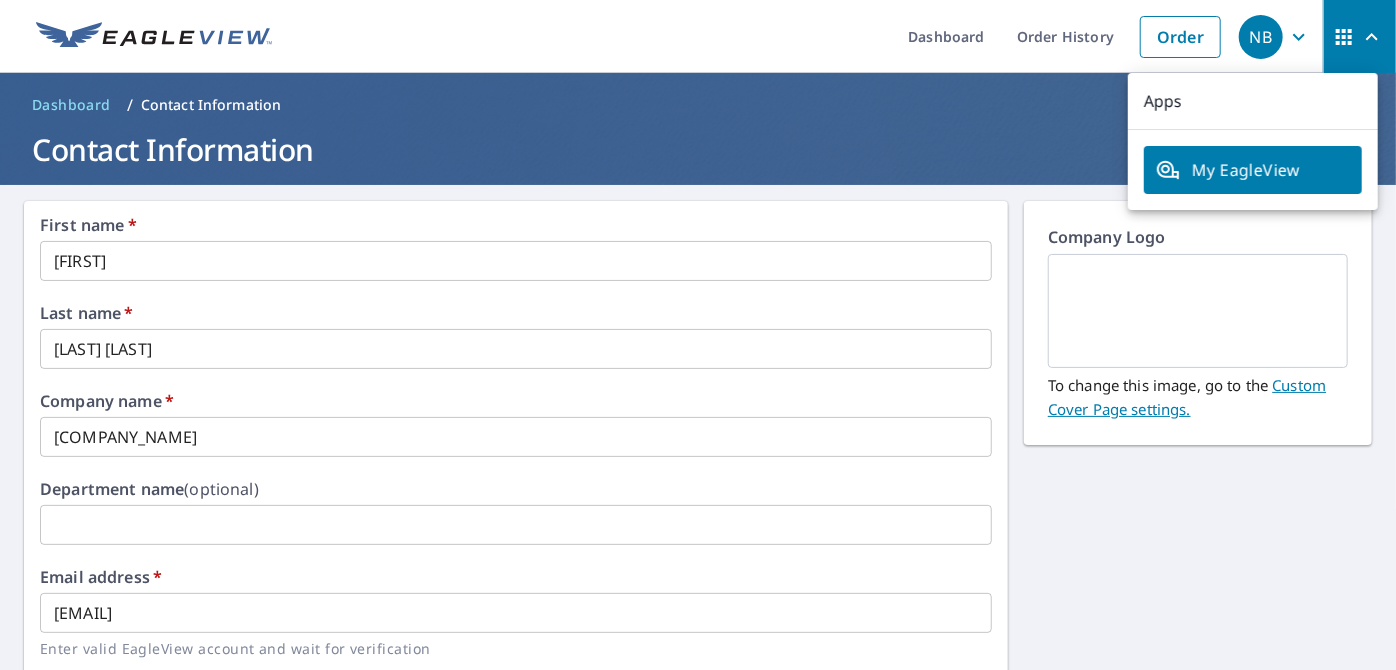 click on "NB" at bounding box center (1261, 37) 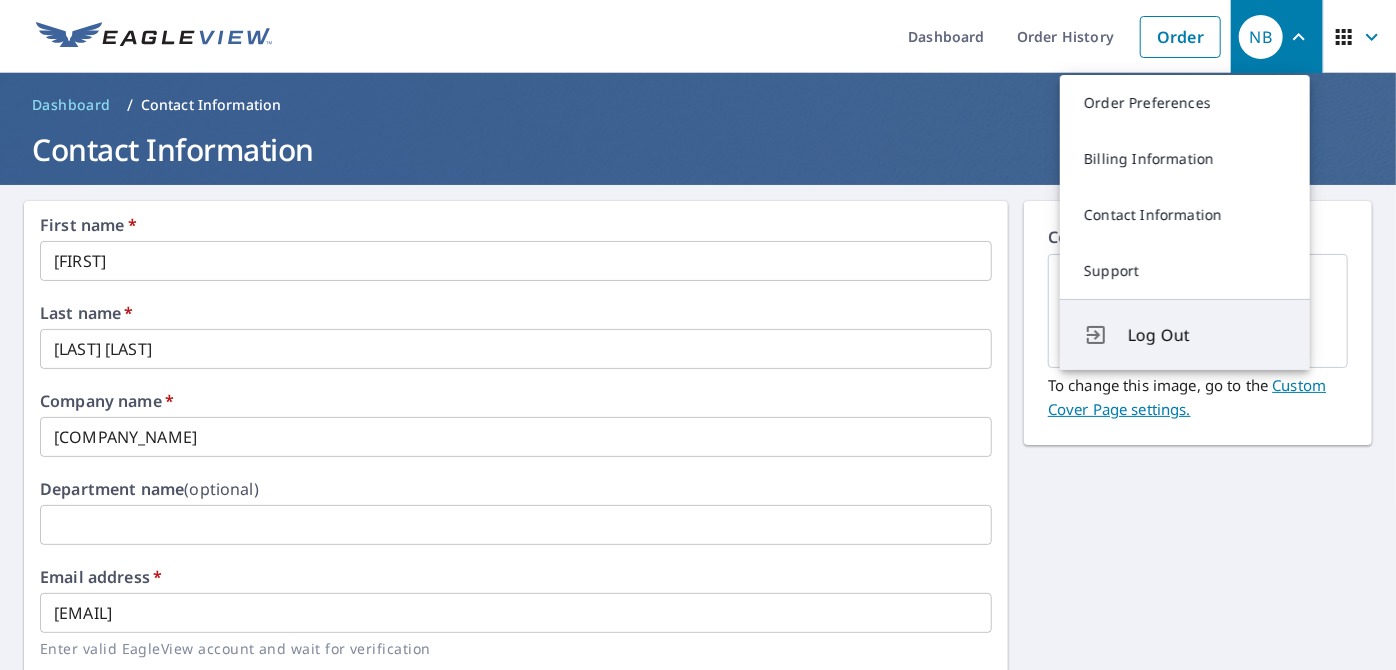 click on "Log Out" at bounding box center (1185, 334) 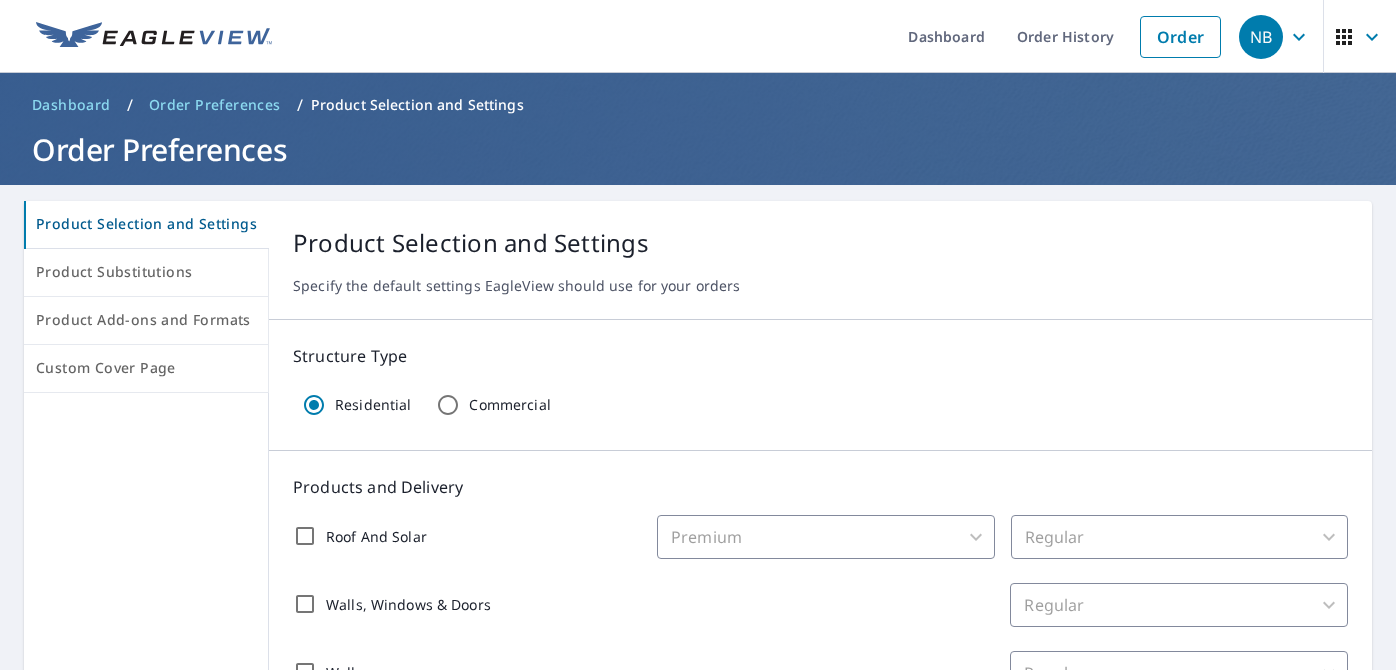 scroll, scrollTop: 0, scrollLeft: 0, axis: both 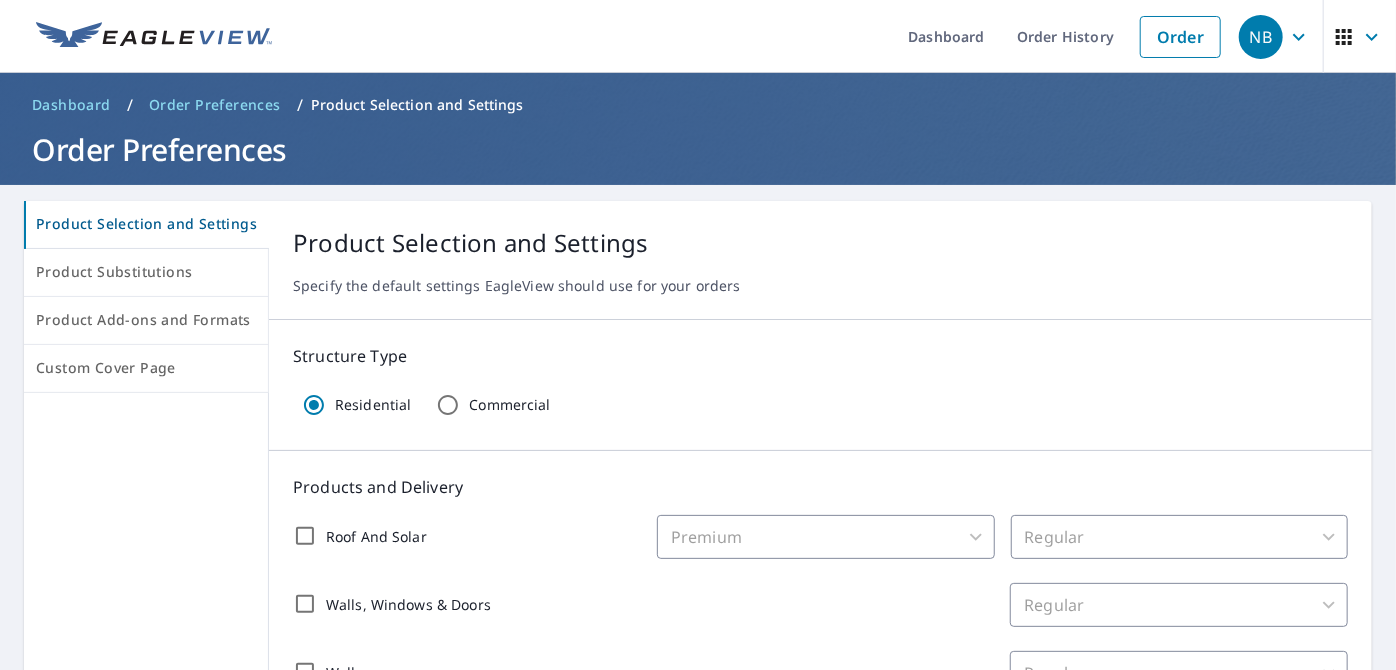 click on "Product Selection and Settings Specify the default settings EagleView should use for your orders" at bounding box center (820, 260) 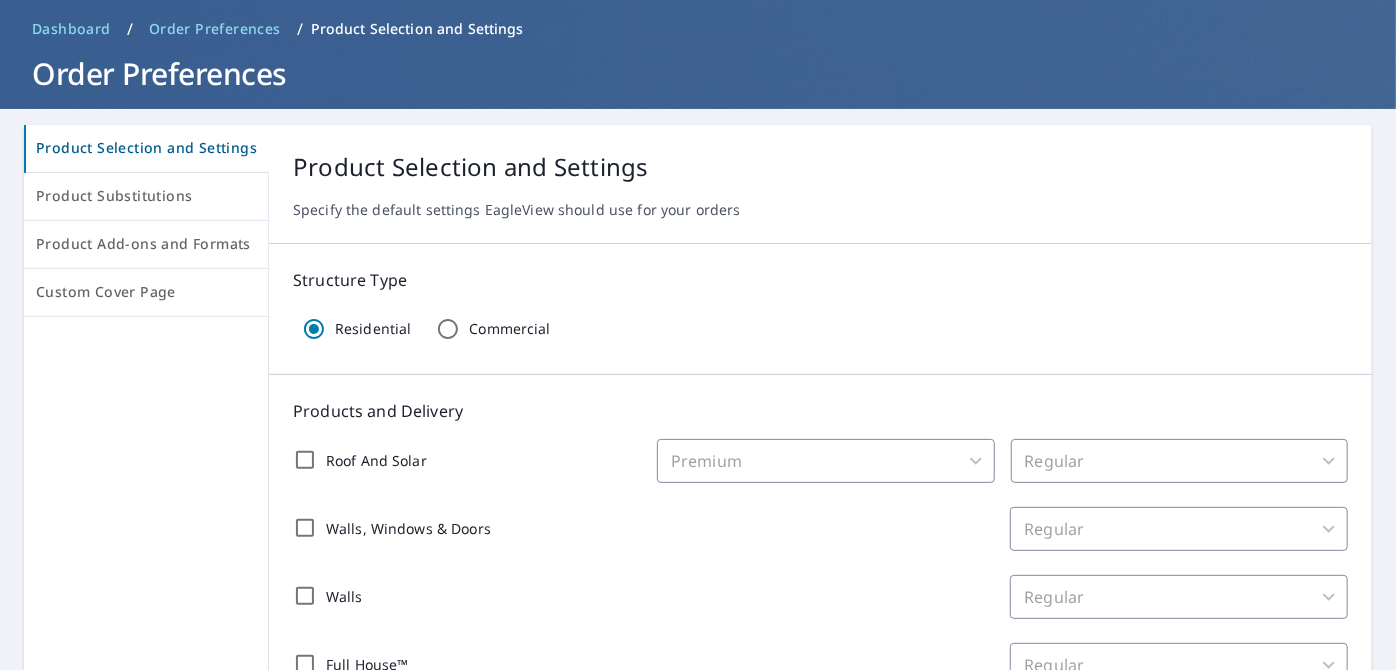 scroll, scrollTop: 73, scrollLeft: 0, axis: vertical 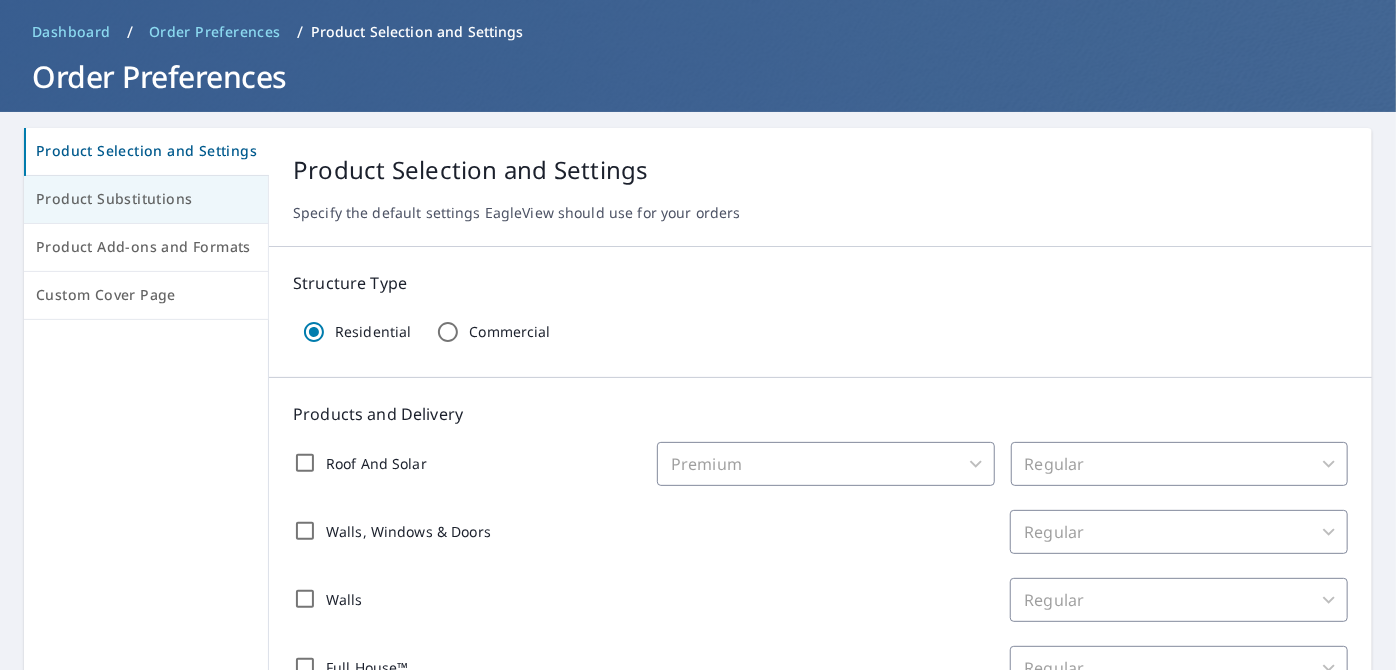 click on "Product Substitutions" at bounding box center (146, 199) 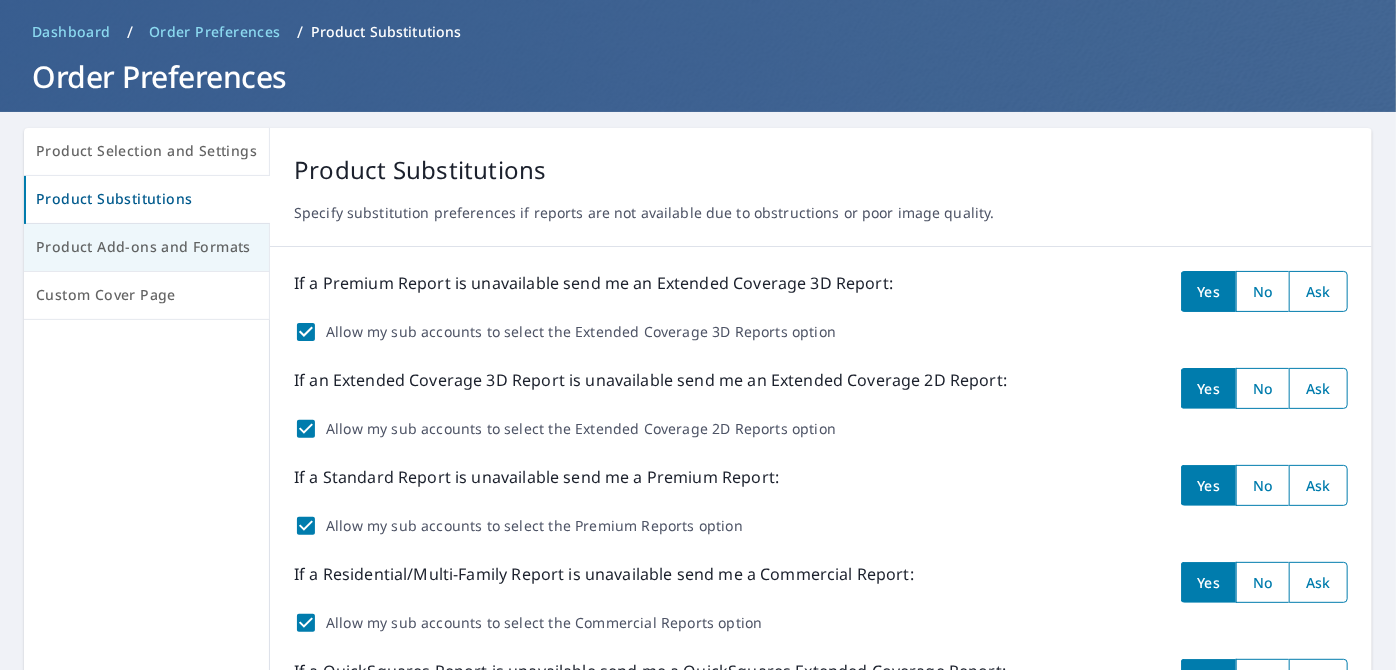 click on "Product Add-ons and Formats" at bounding box center [146, 247] 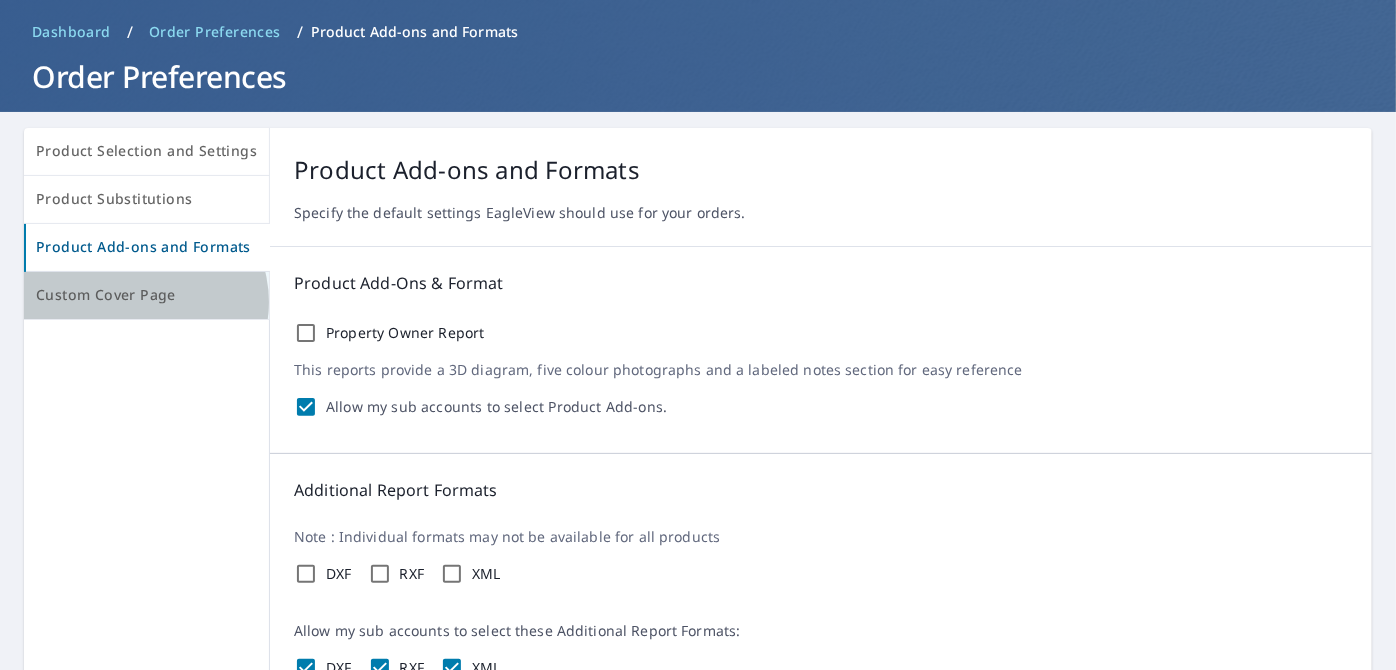 click on "Custom Cover Page" at bounding box center [146, 295] 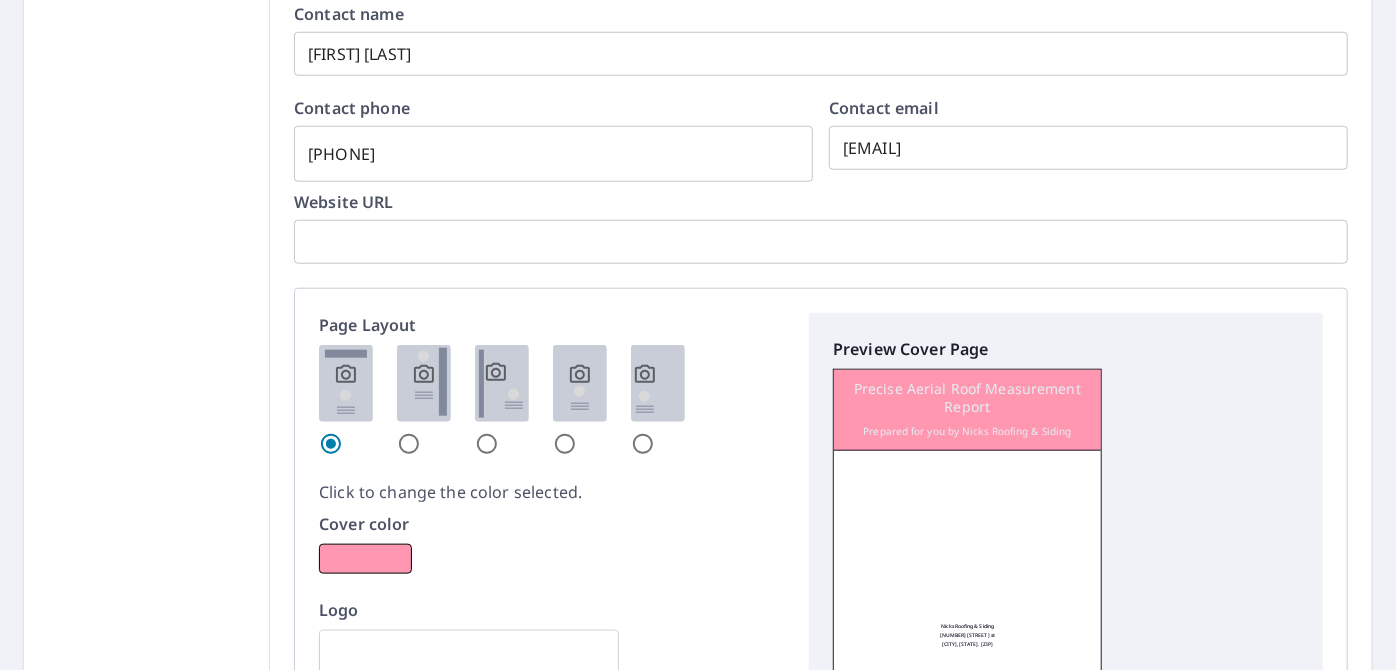 scroll, scrollTop: 1306, scrollLeft: 0, axis: vertical 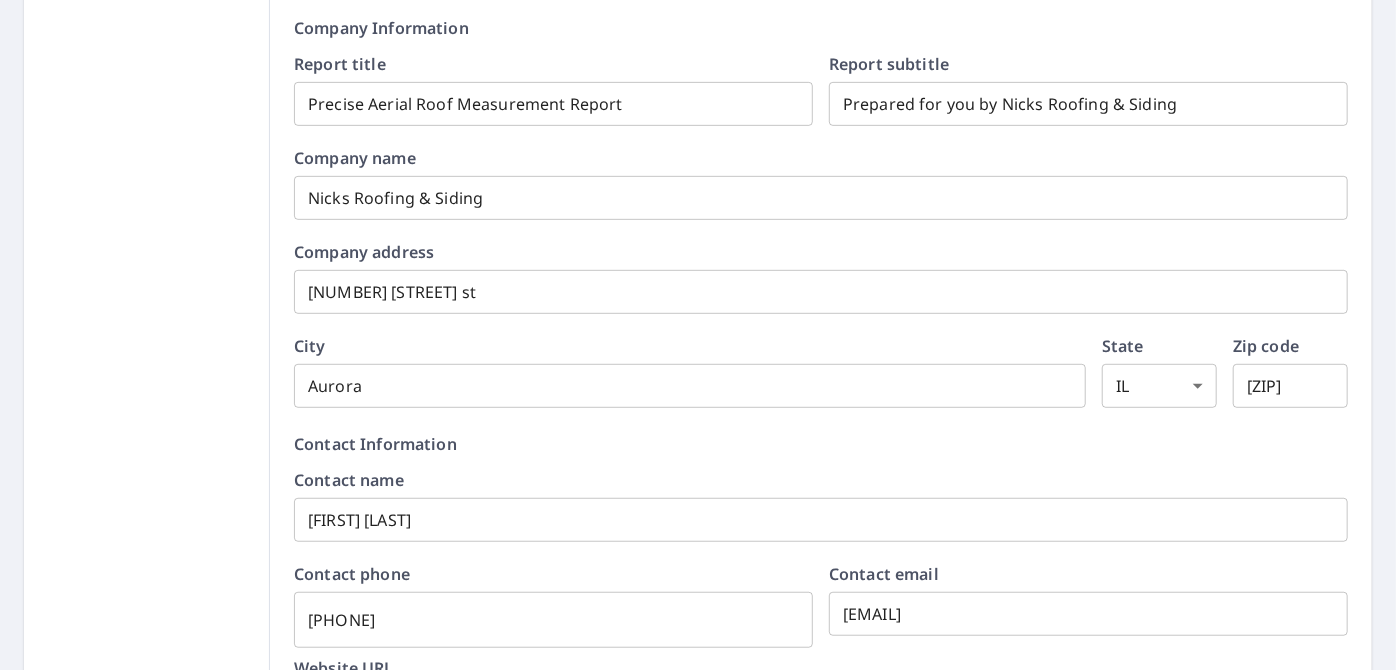 drag, startPoint x: 549, startPoint y: 294, endPoint x: 322, endPoint y: 312, distance: 227.71254 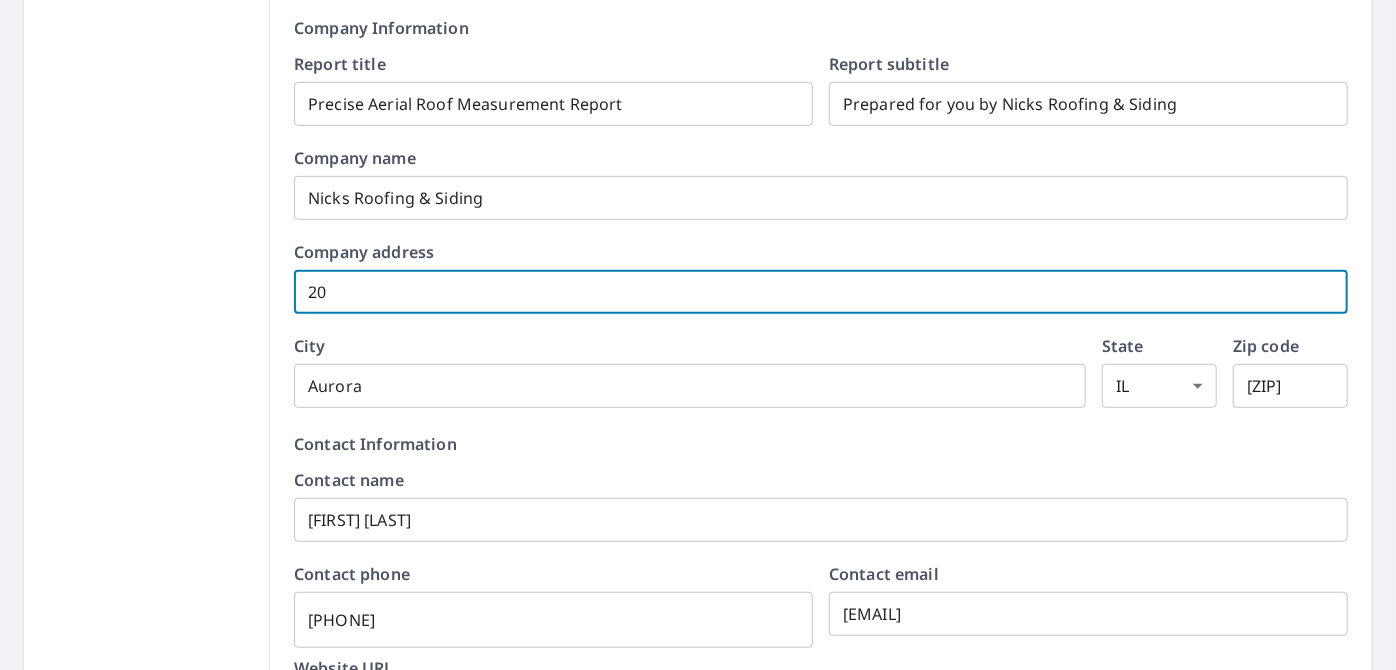 type on "2" 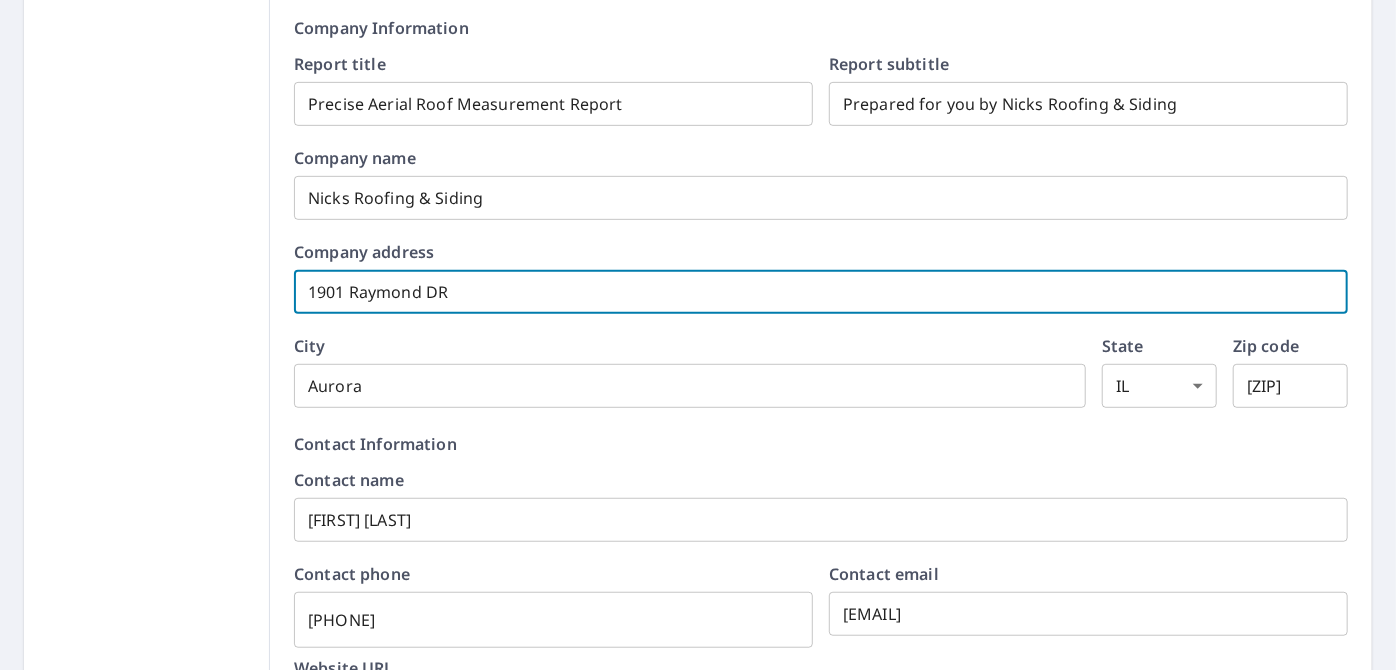 type on "1901 Raymond DR" 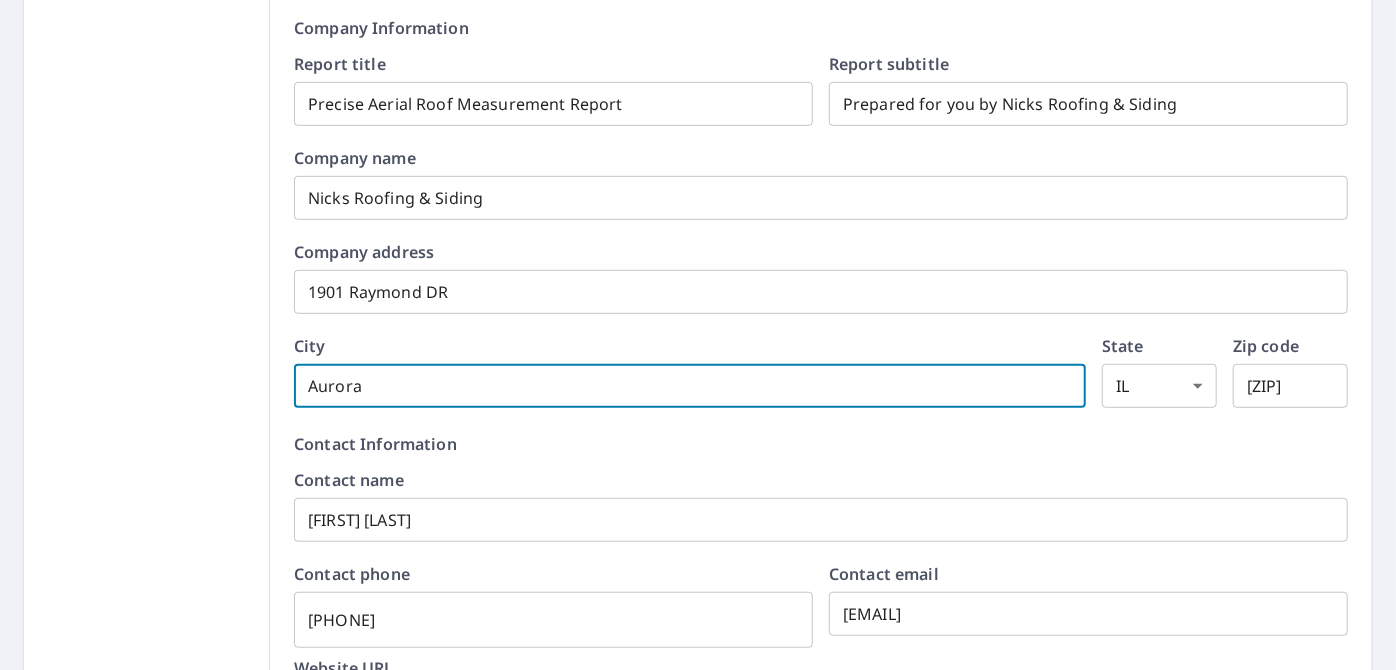 drag, startPoint x: 397, startPoint y: 376, endPoint x: 265, endPoint y: 393, distance: 133.0902 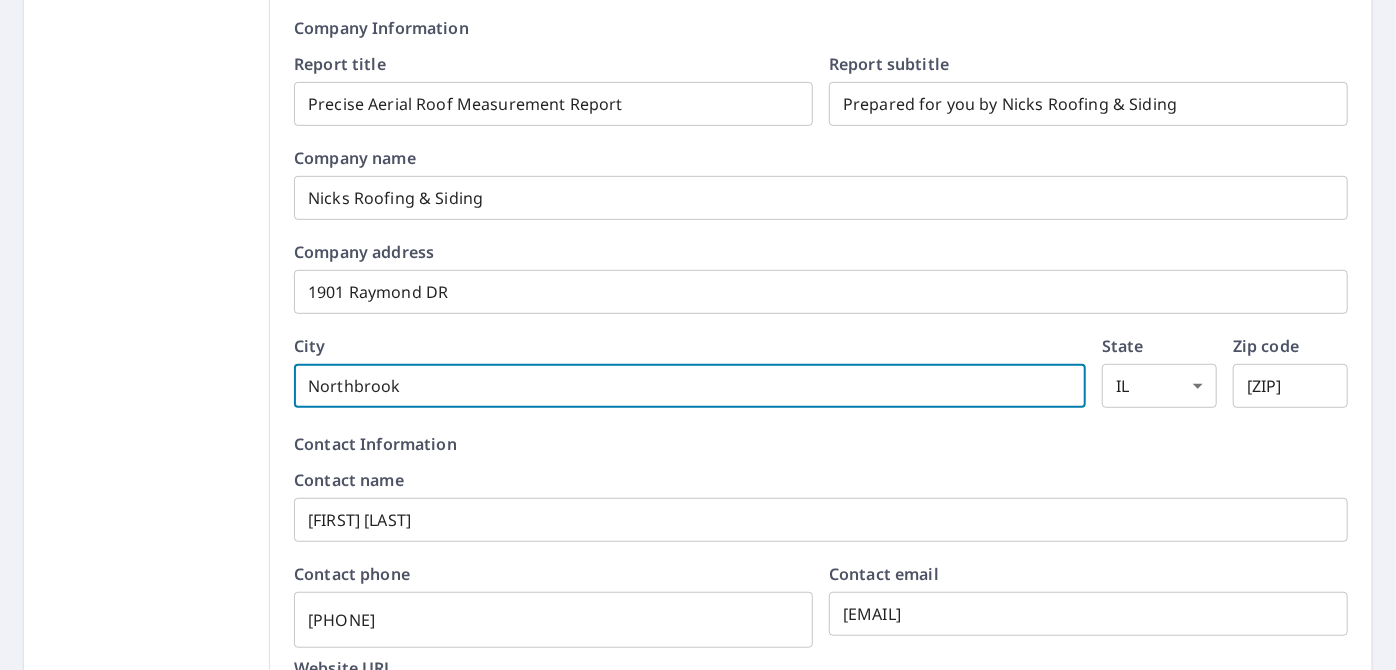 type on "Northbrook" 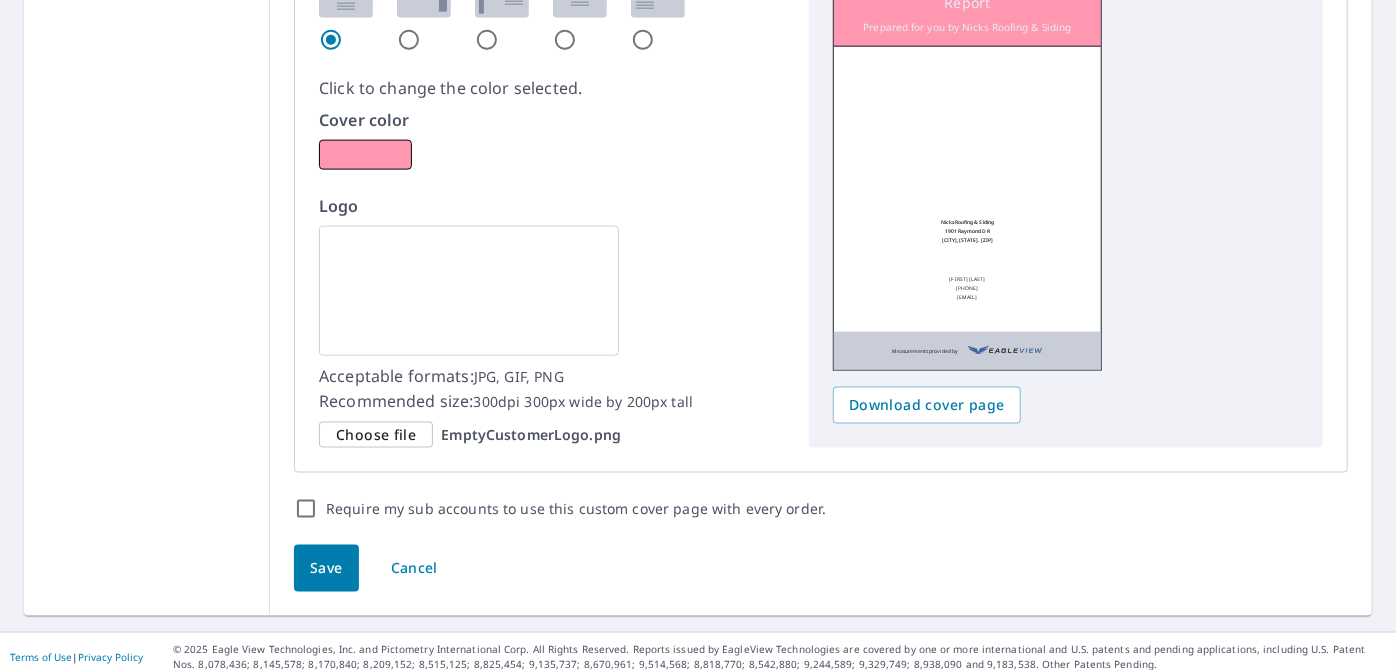 scroll, scrollTop: 1306, scrollLeft: 0, axis: vertical 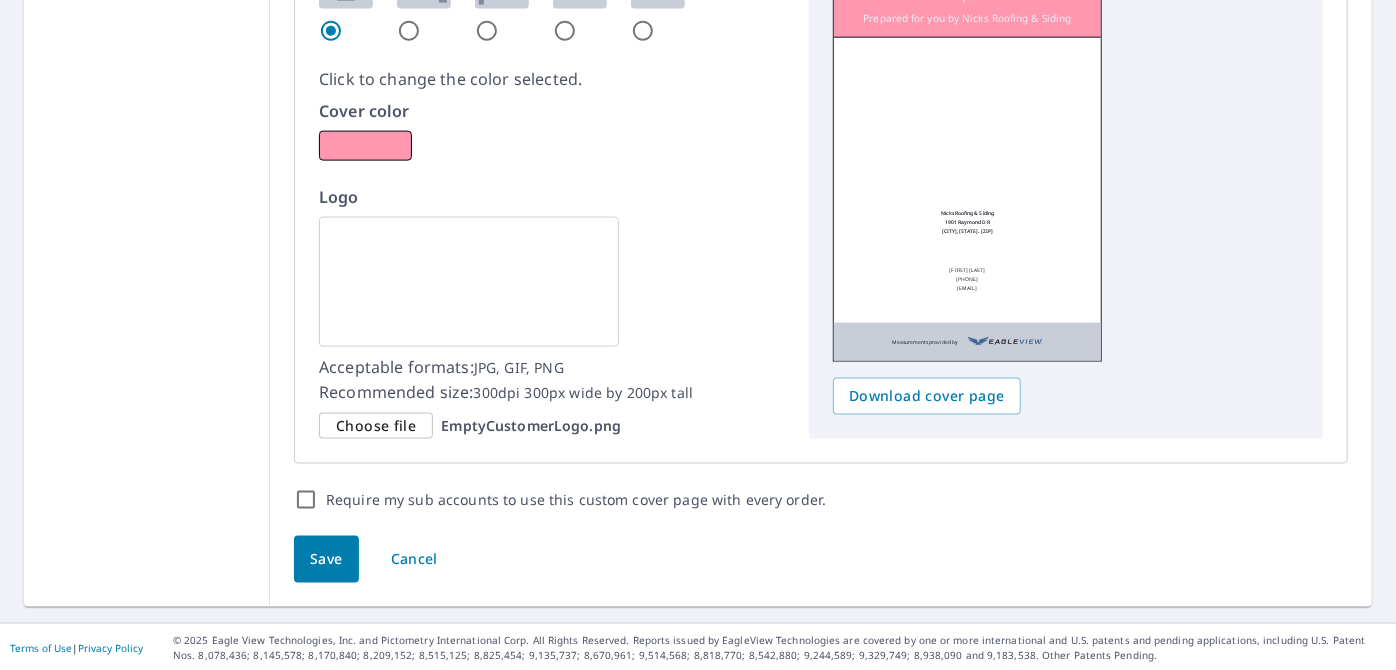 type on "60062" 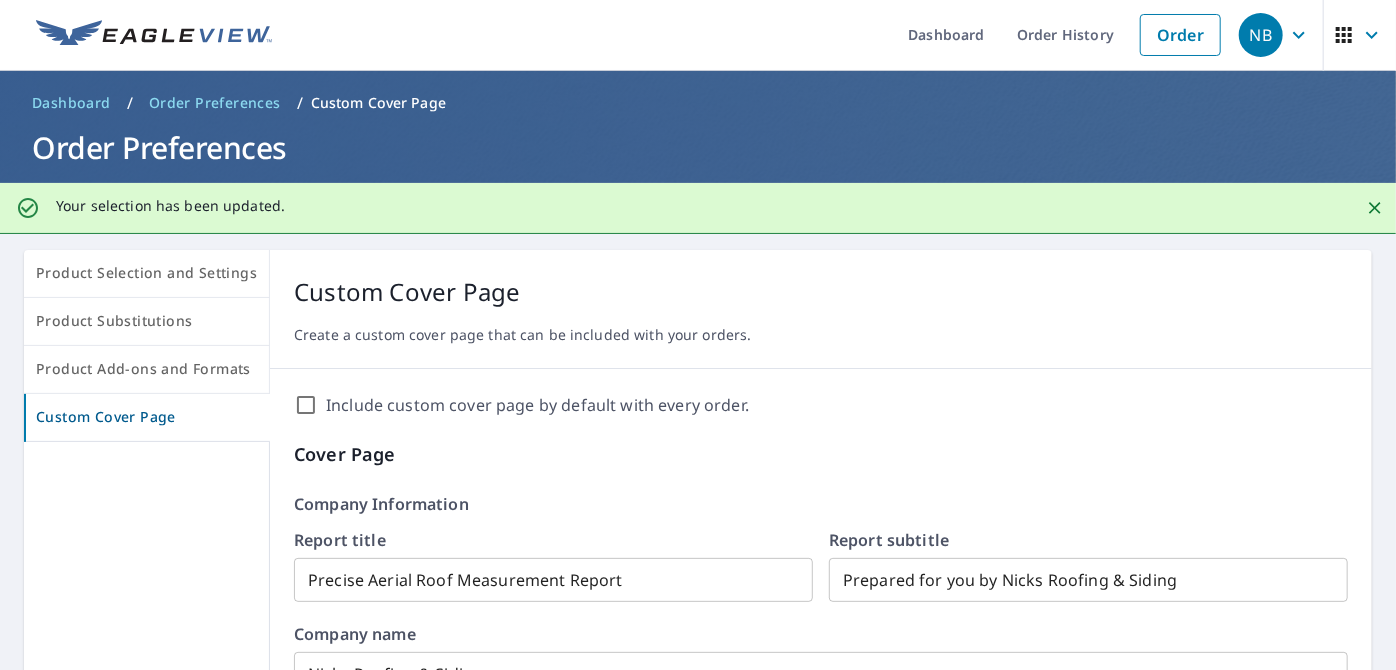 scroll, scrollTop: 0, scrollLeft: 0, axis: both 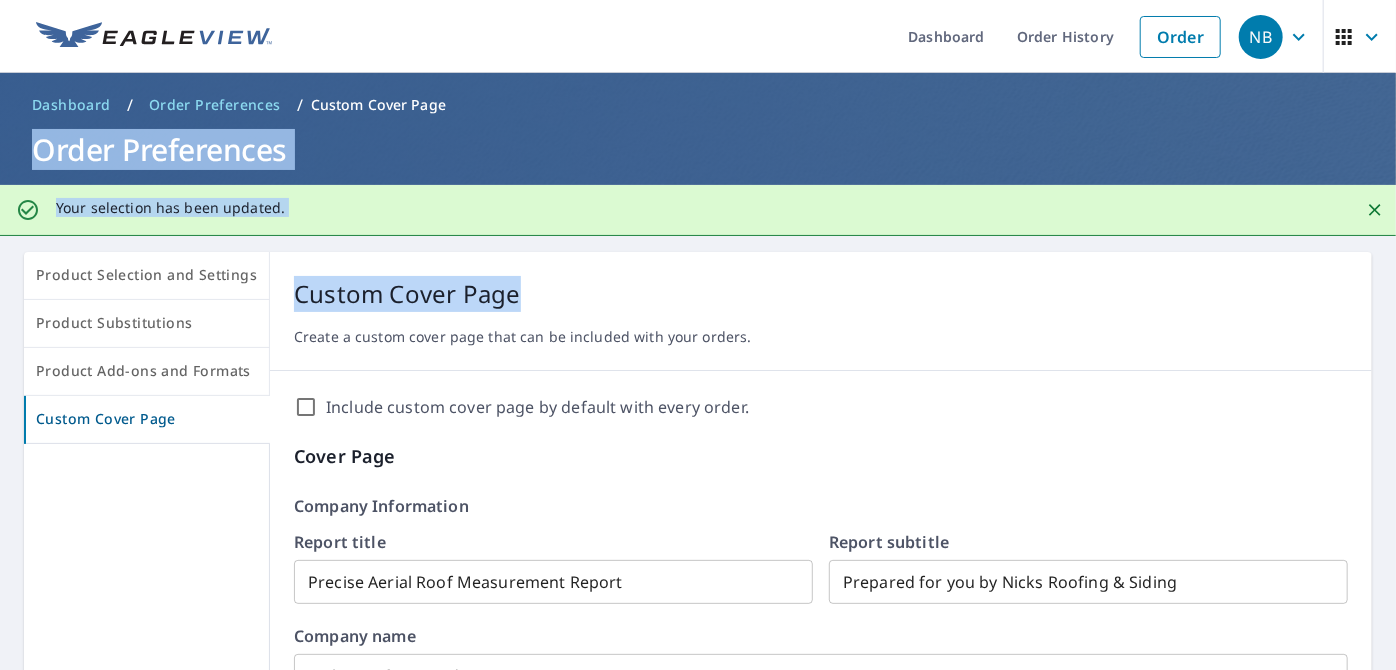 drag, startPoint x: 1379, startPoint y: 120, endPoint x: 968, endPoint y: 259, distance: 433.86865 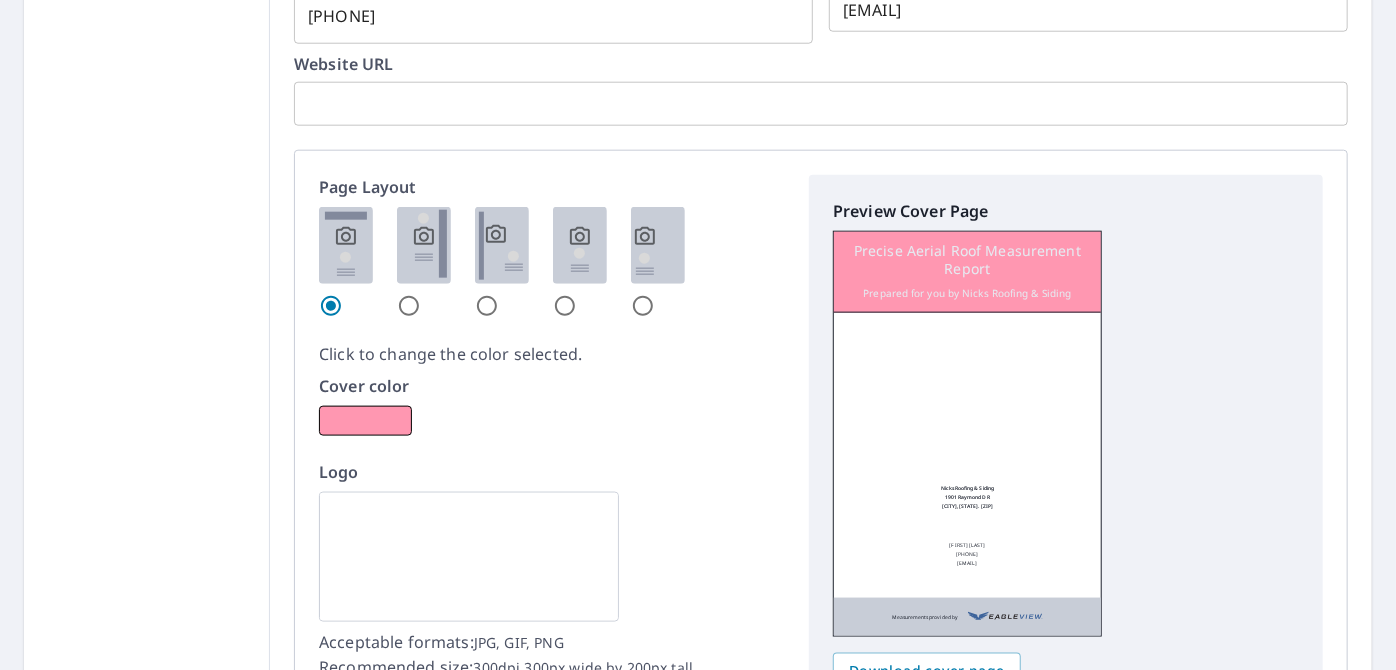 scroll, scrollTop: 1356, scrollLeft: 0, axis: vertical 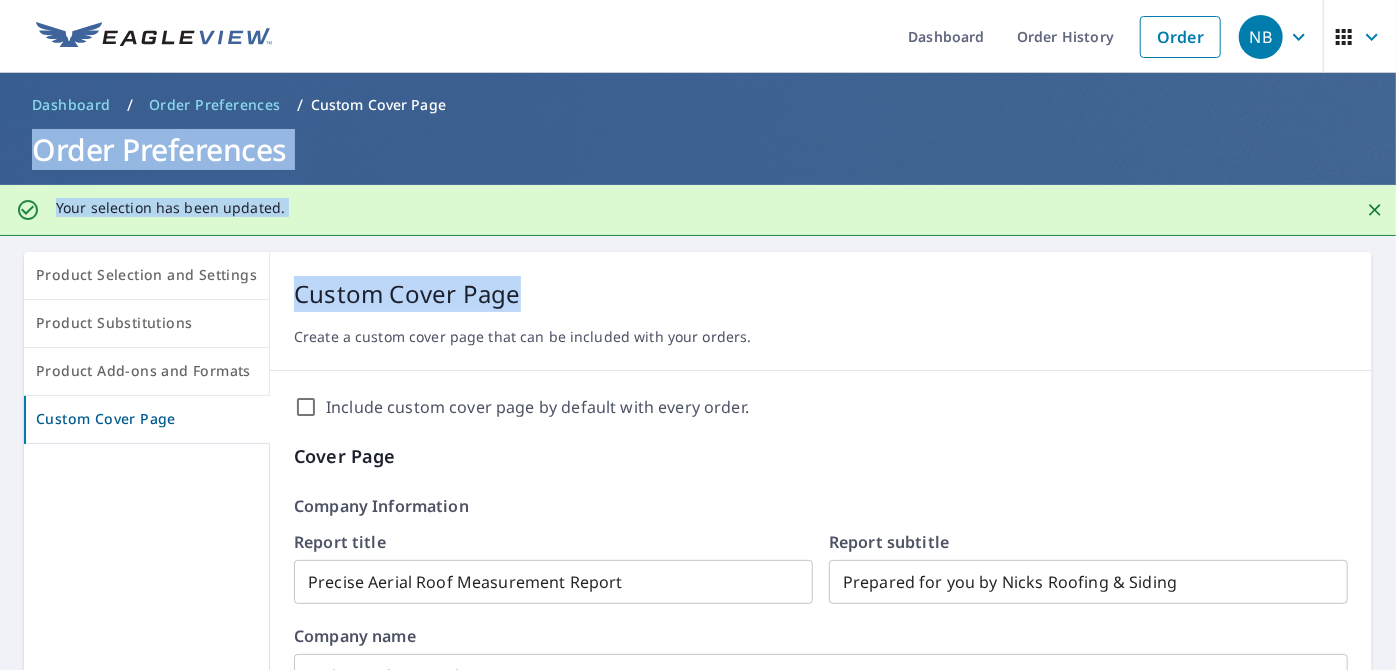 click 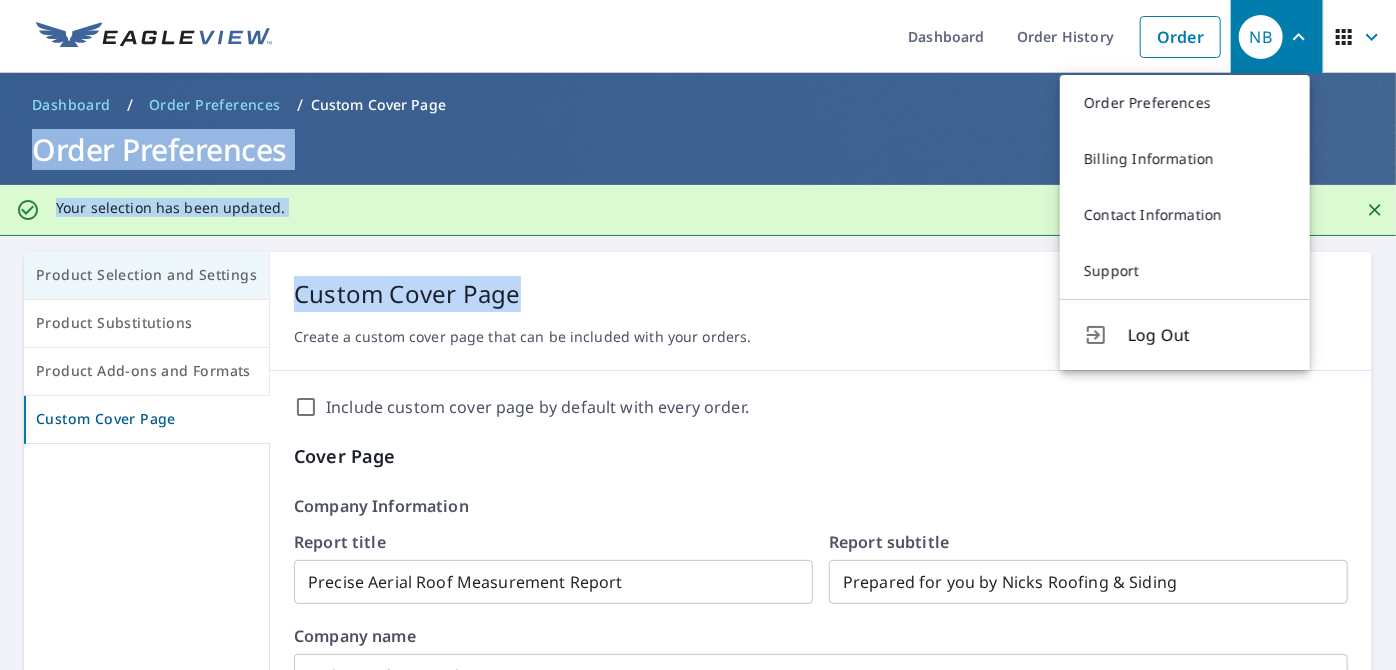 click on "Product Selection and Settings" at bounding box center (146, 275) 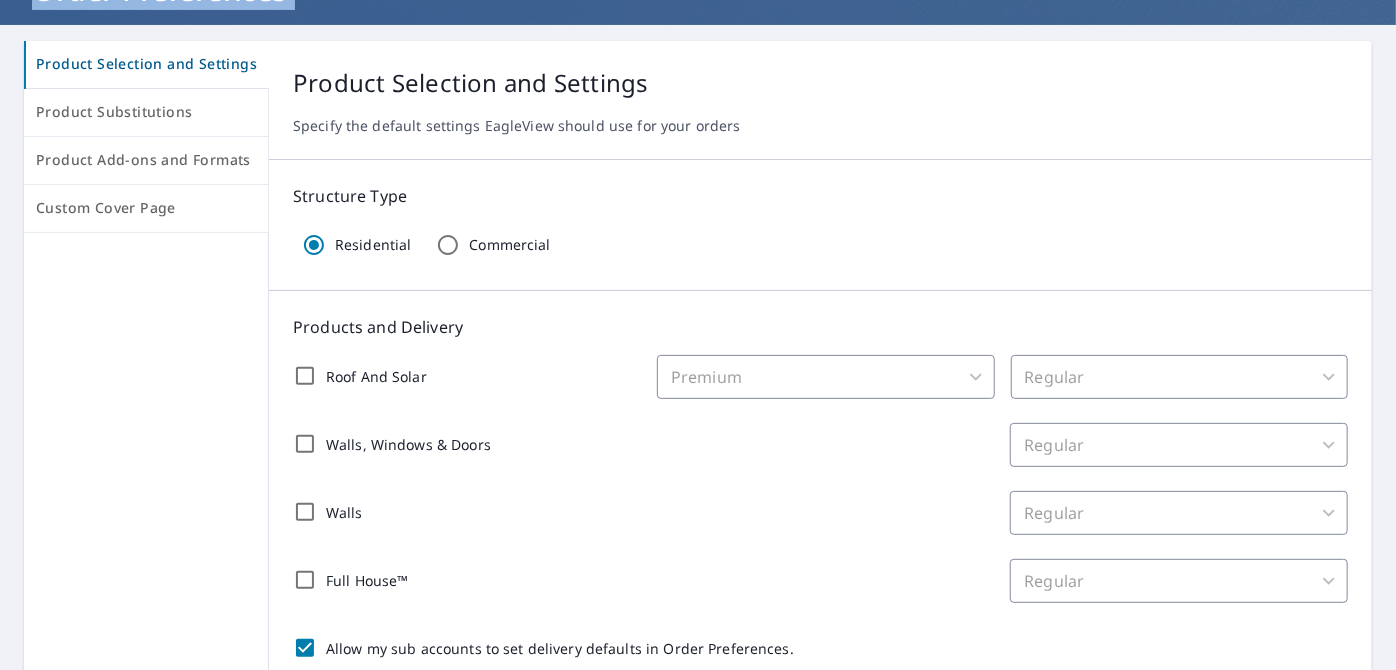 scroll, scrollTop: 69, scrollLeft: 0, axis: vertical 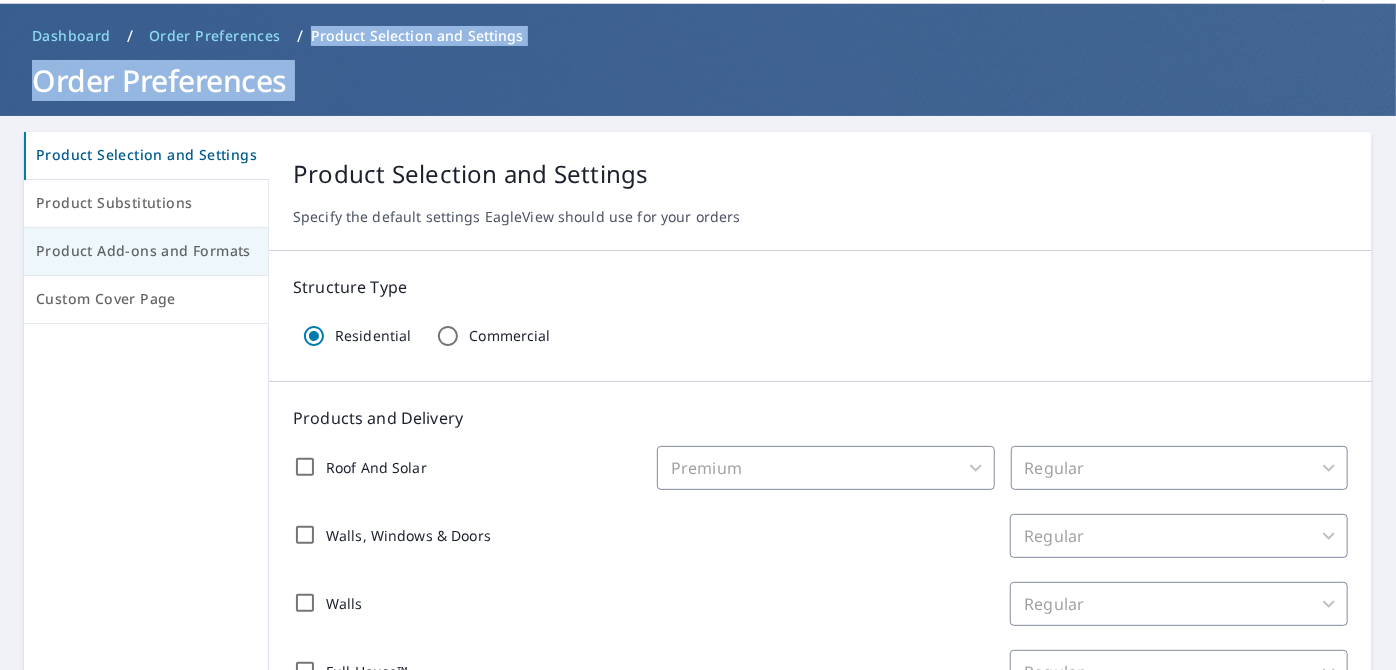 click on "Product Add-ons and Formats" at bounding box center [146, 251] 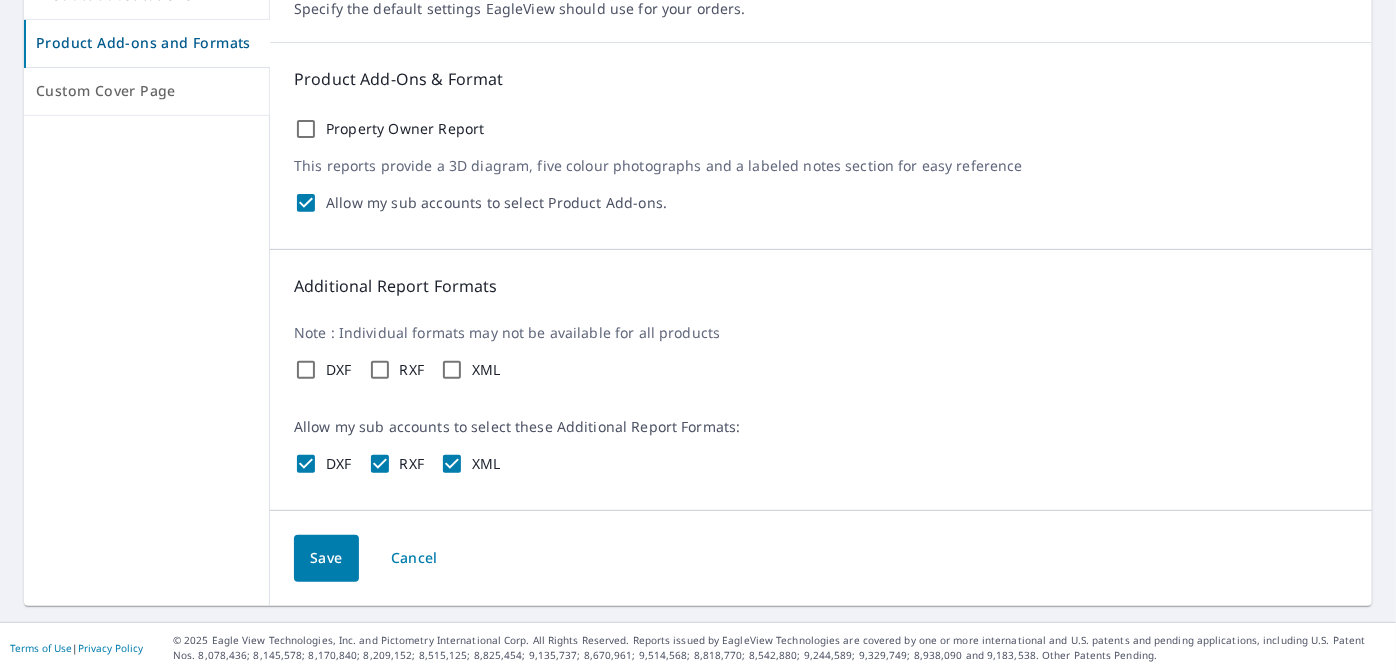 scroll, scrollTop: 247, scrollLeft: 0, axis: vertical 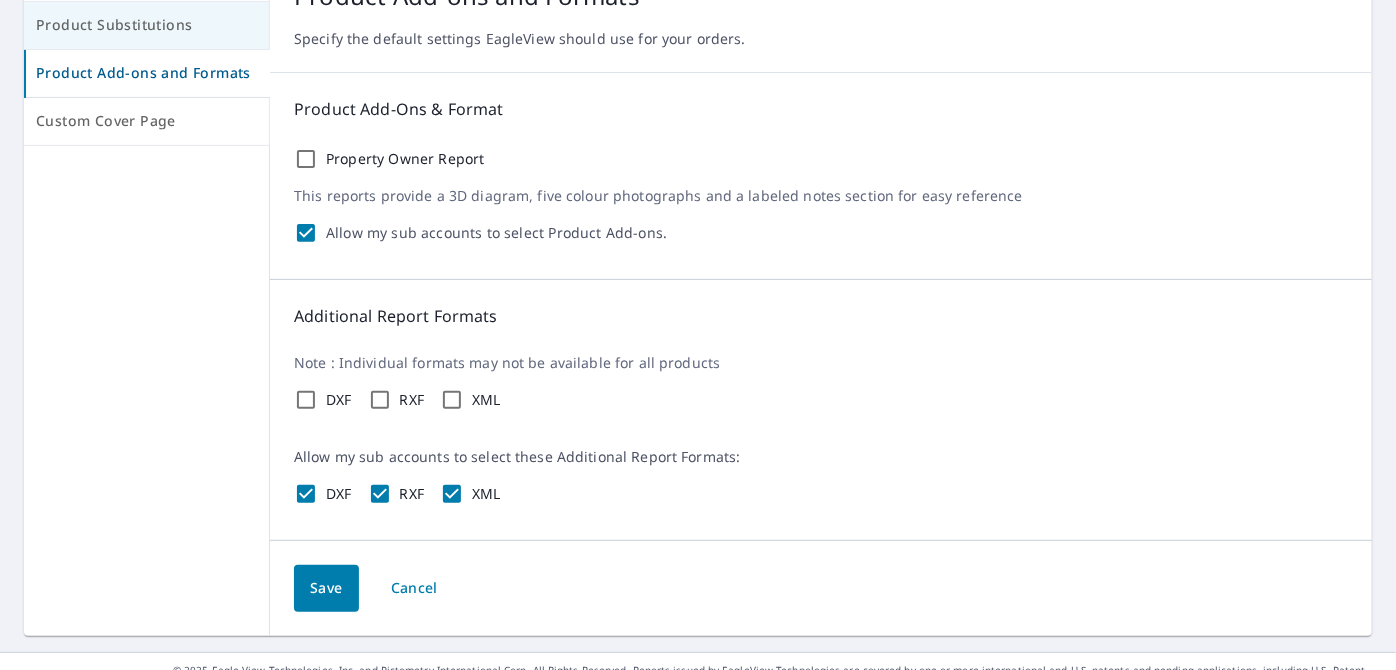 click on "Product Substitutions" at bounding box center (146, 25) 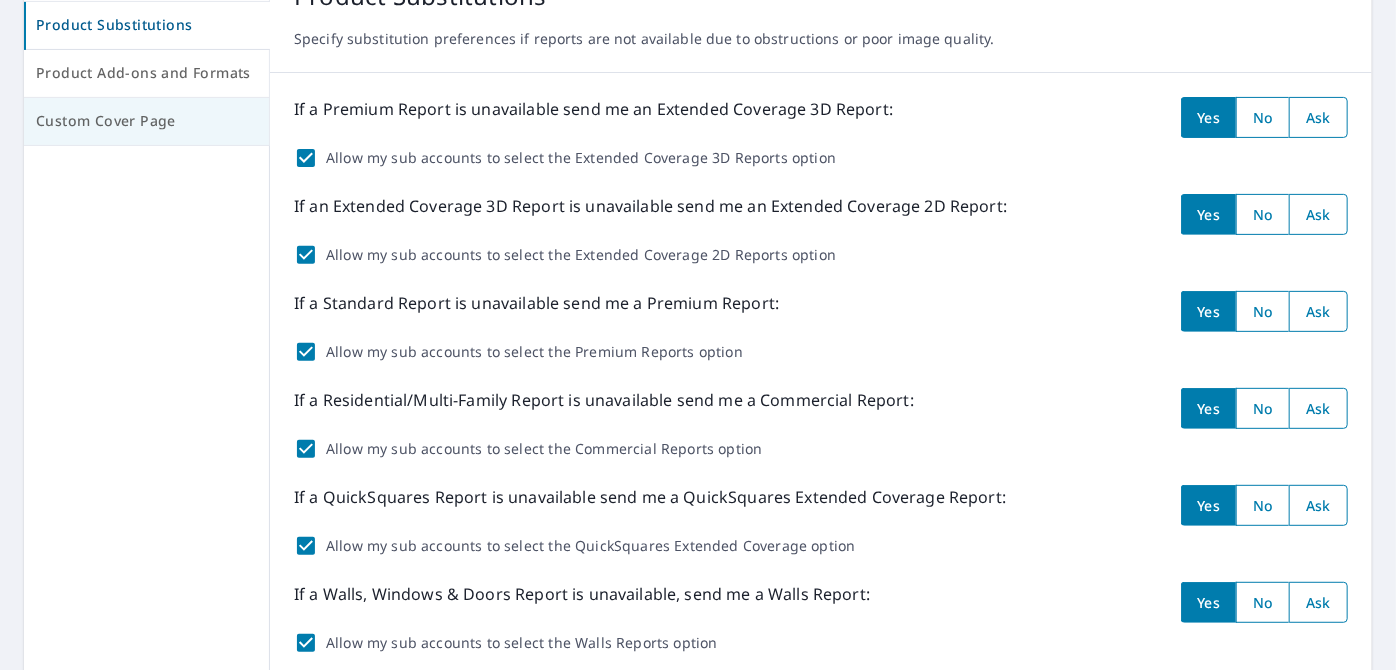 click on "Custom Cover Page" at bounding box center [146, 121] 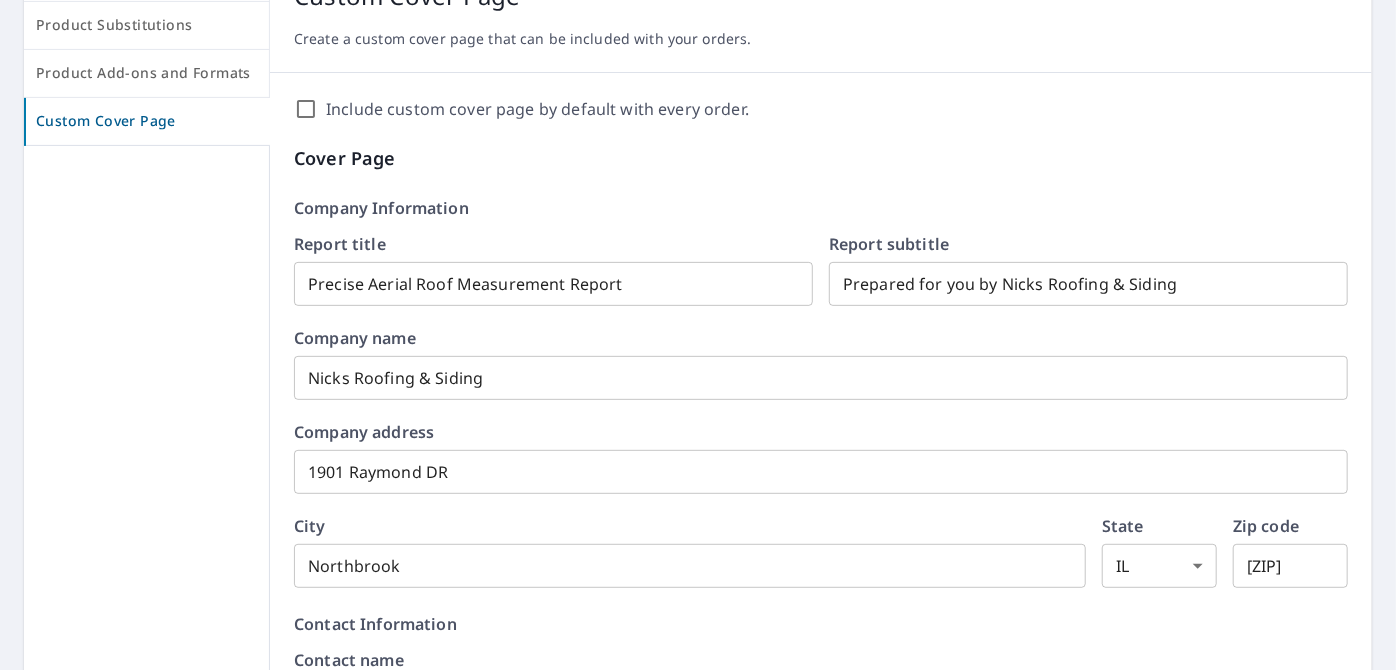 scroll, scrollTop: 0, scrollLeft: 0, axis: both 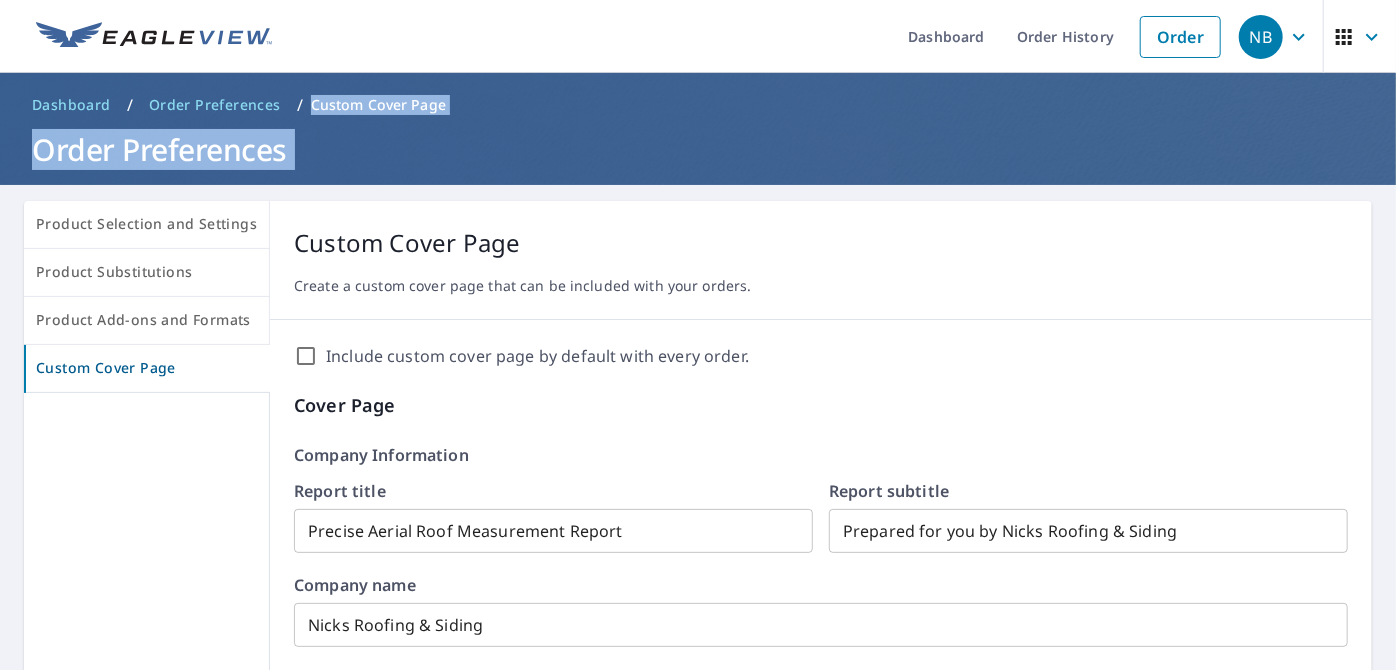 click on "NB" at bounding box center [1261, 37] 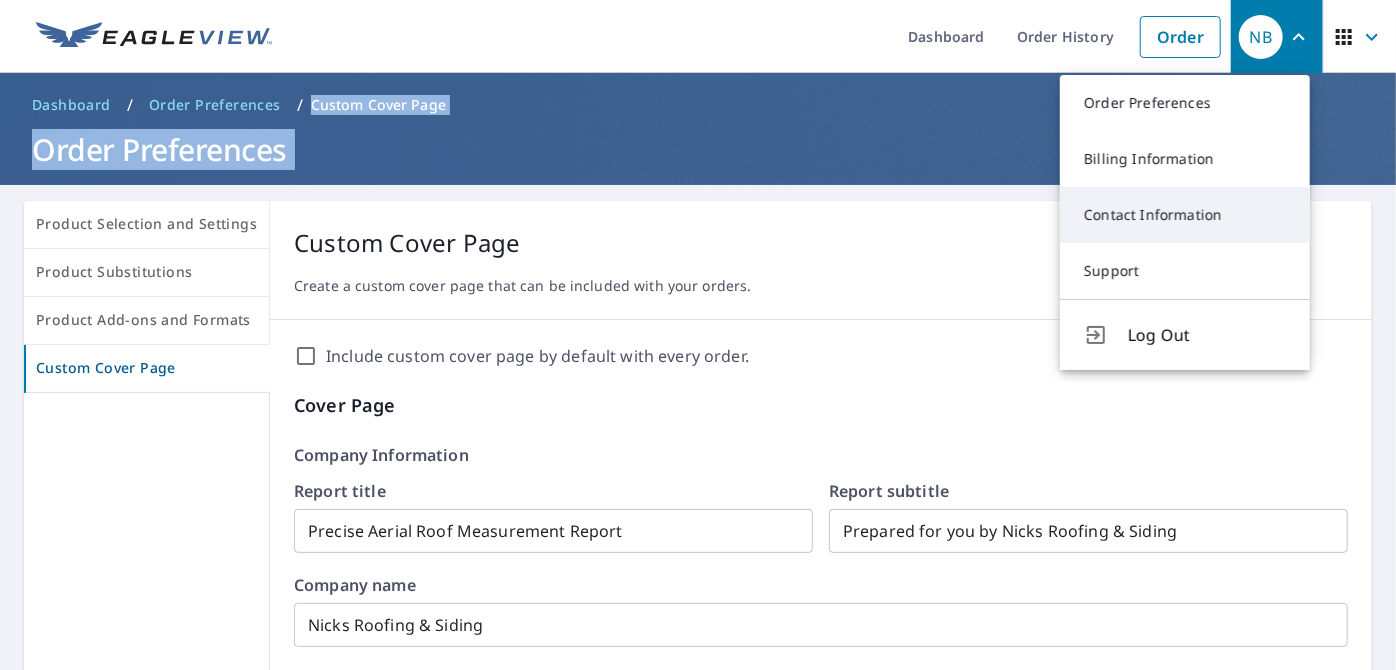 click on "Contact Information" at bounding box center [1185, 215] 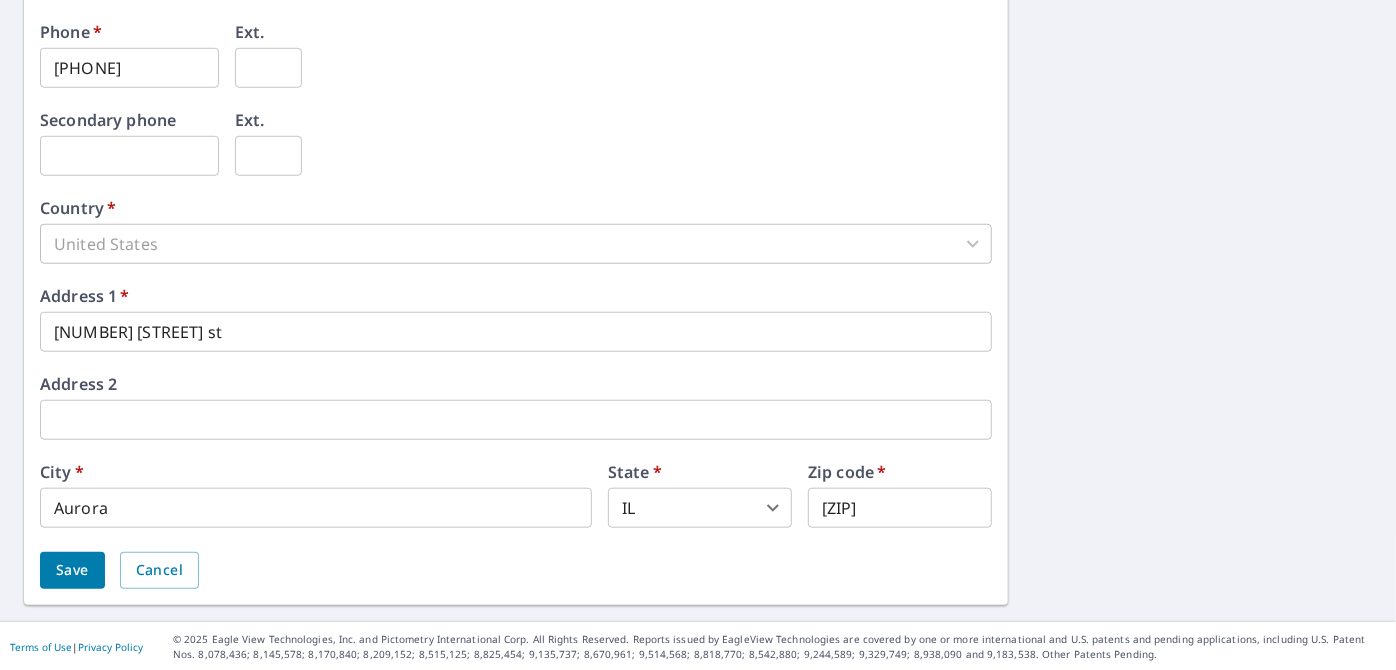 scroll, scrollTop: 17, scrollLeft: 0, axis: vertical 